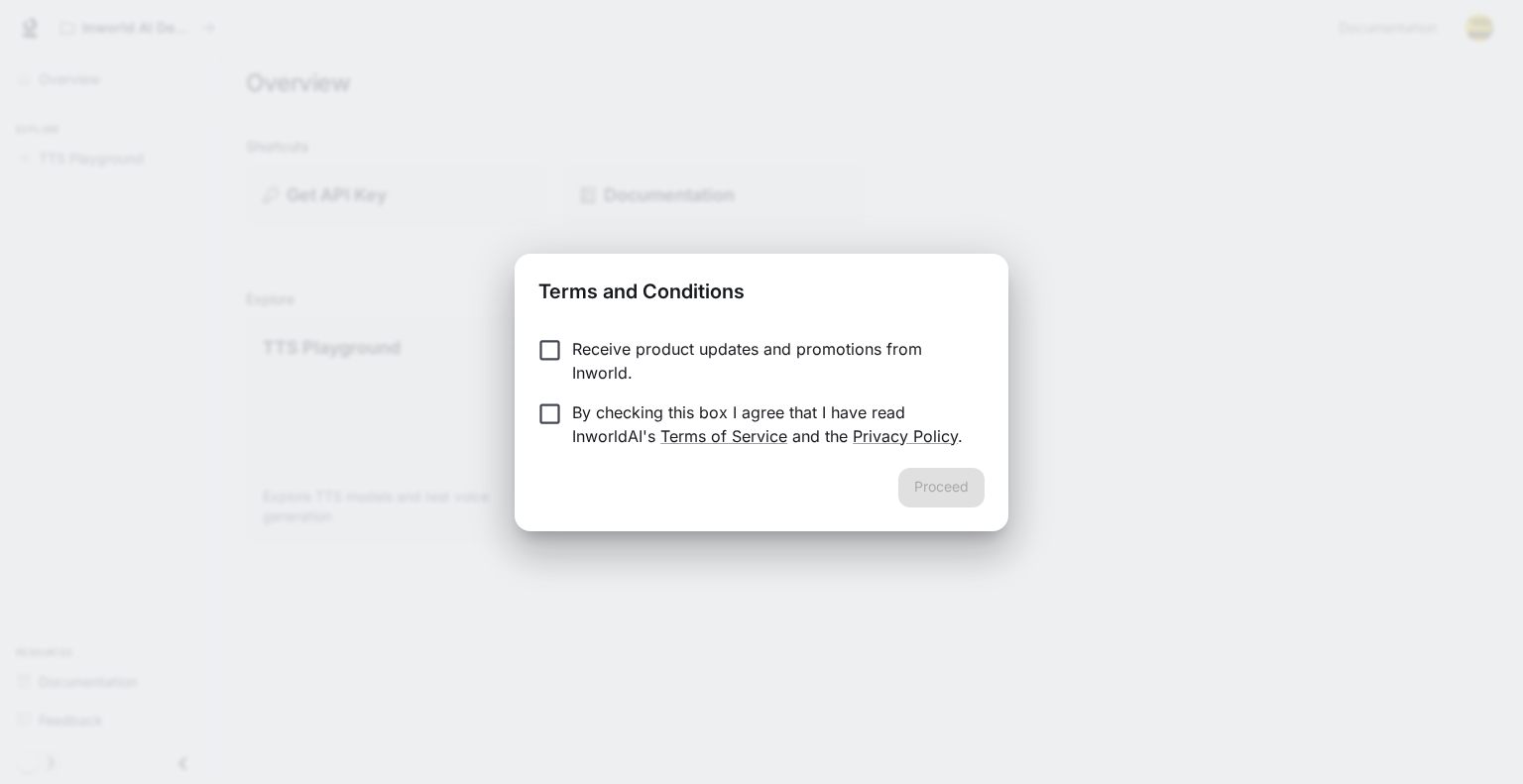 scroll, scrollTop: 0, scrollLeft: 0, axis: both 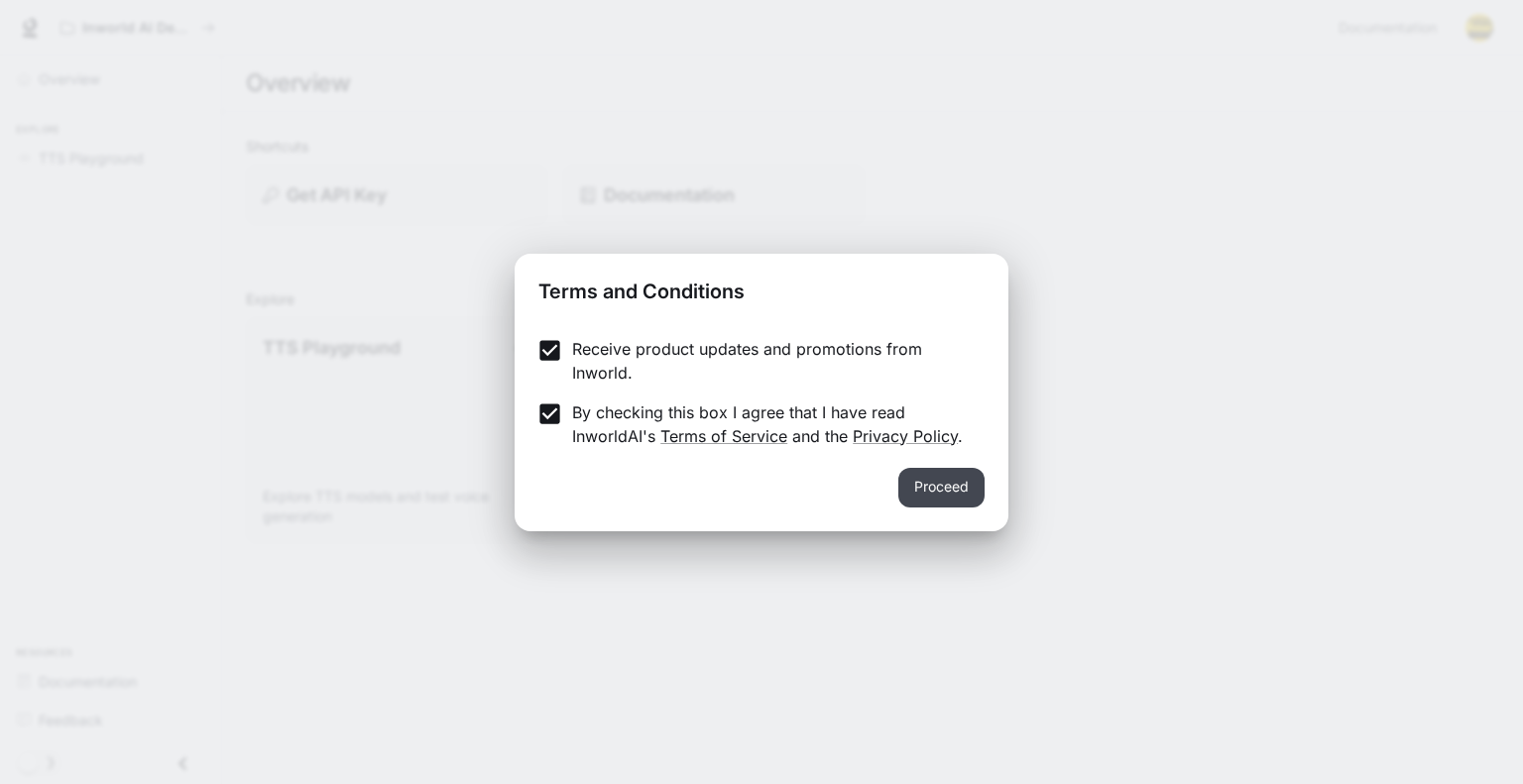 click on "Proceed" at bounding box center (941, 488) 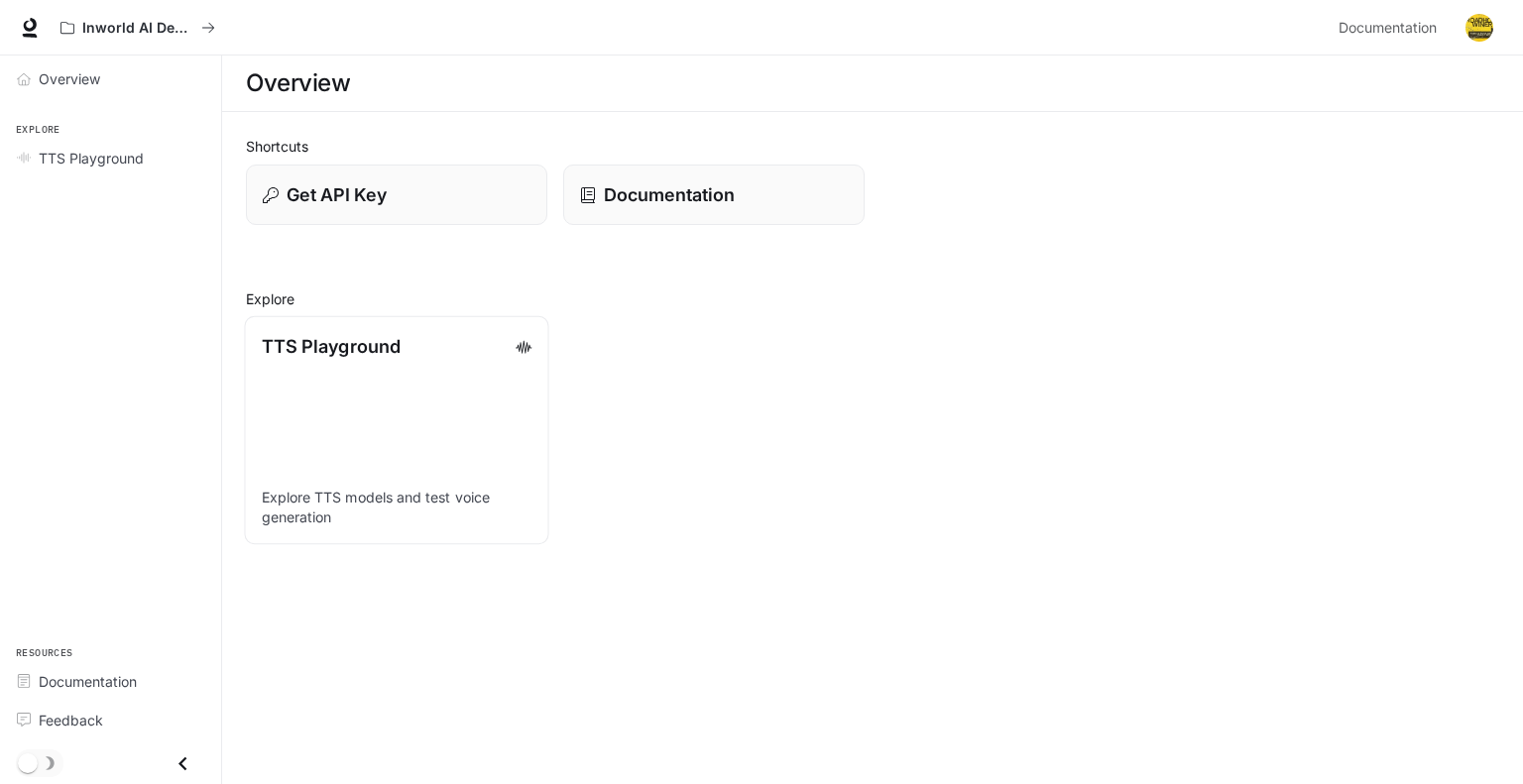 click on "TTS Playground" at bounding box center [331, 346] 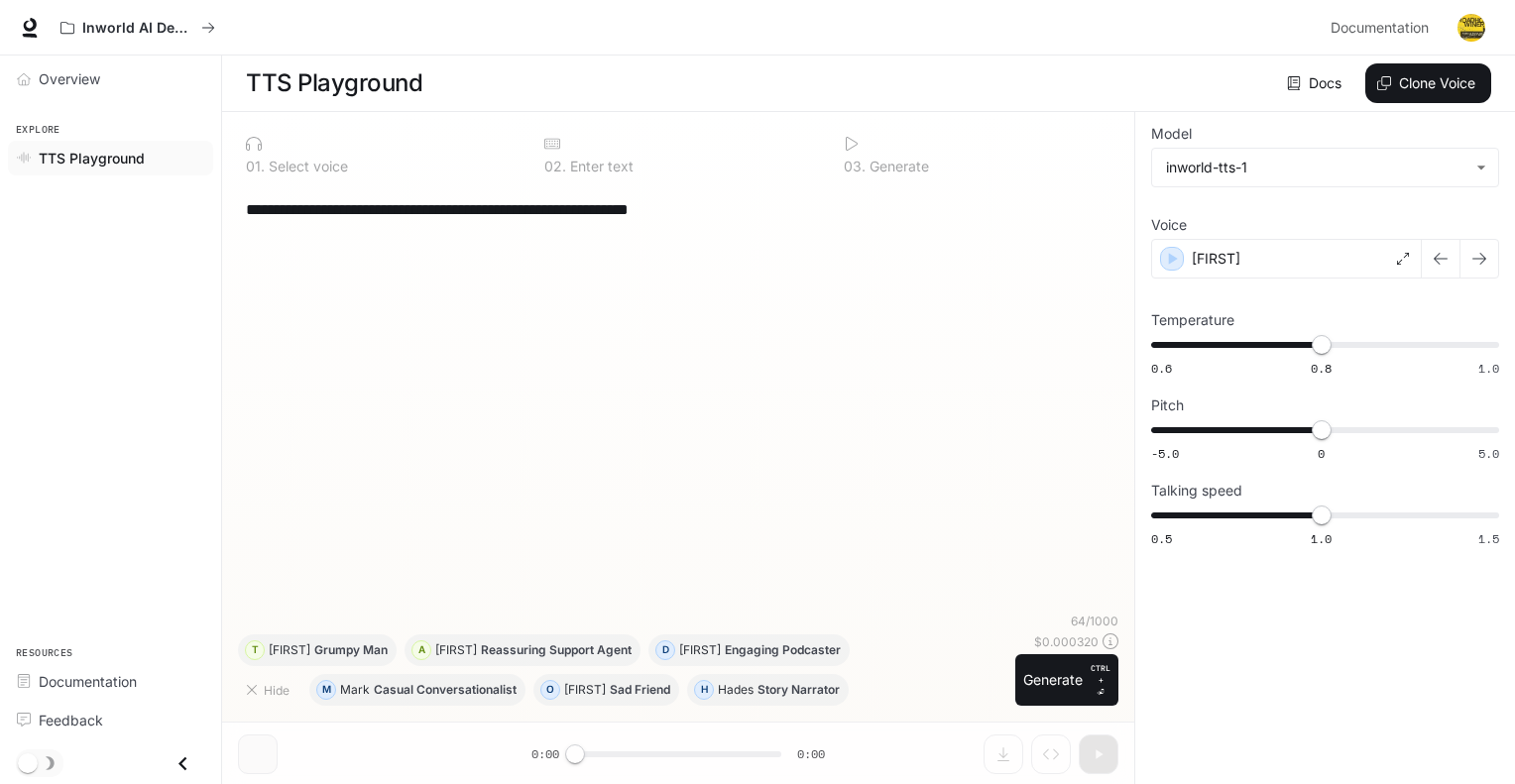 click at bounding box center (379, 144) 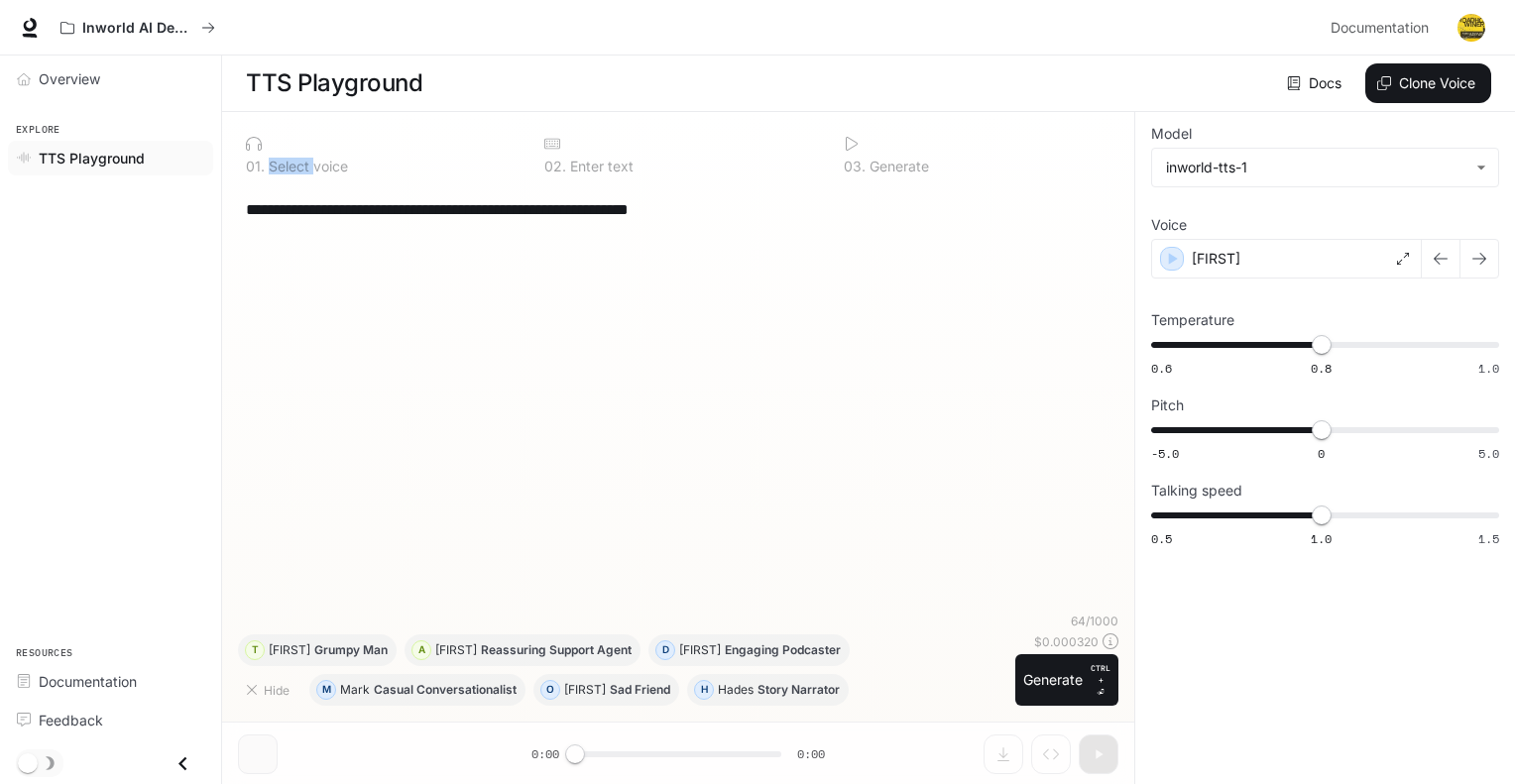 drag, startPoint x: 303, startPoint y: 168, endPoint x: 225, endPoint y: 122, distance: 90.55385 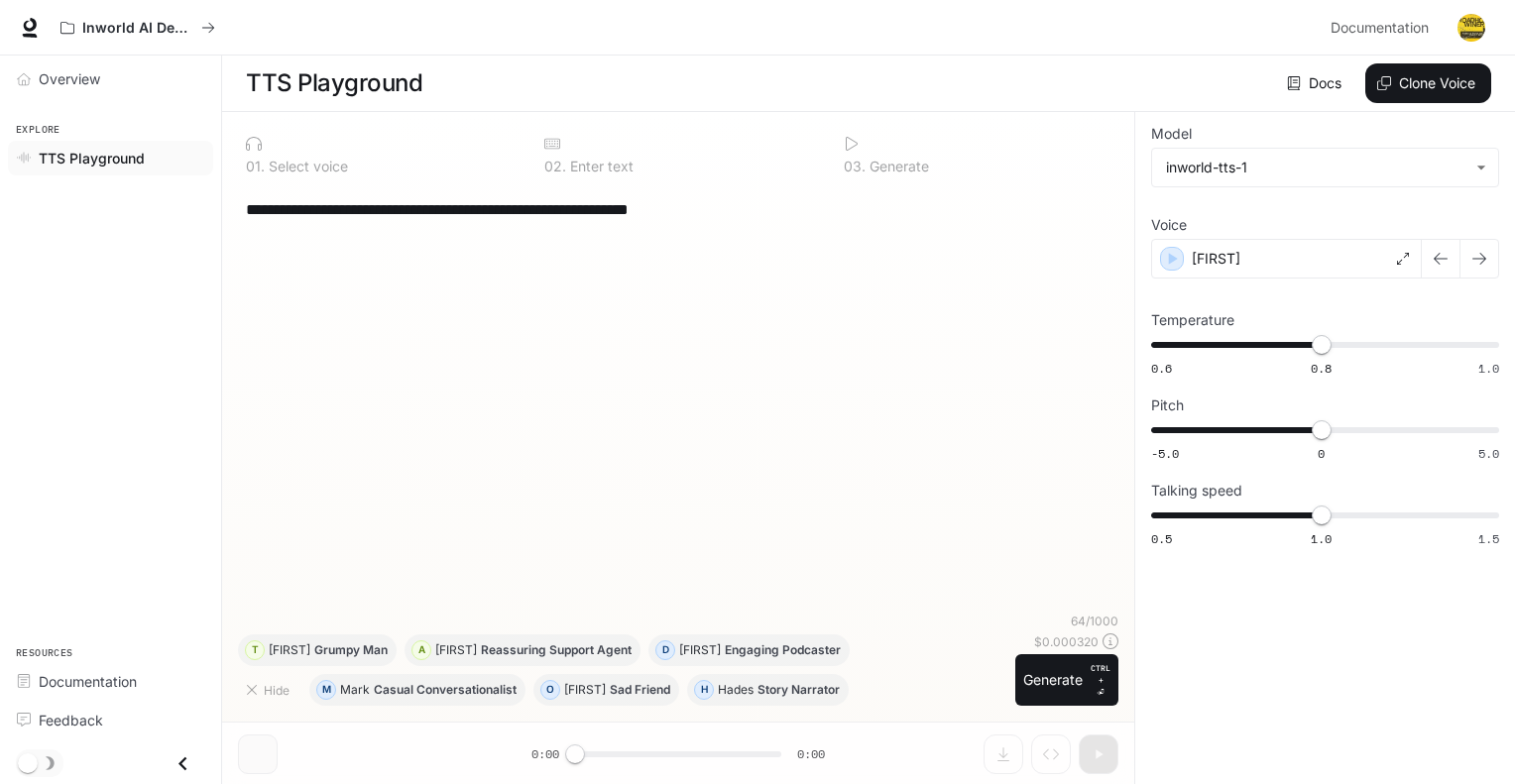 click 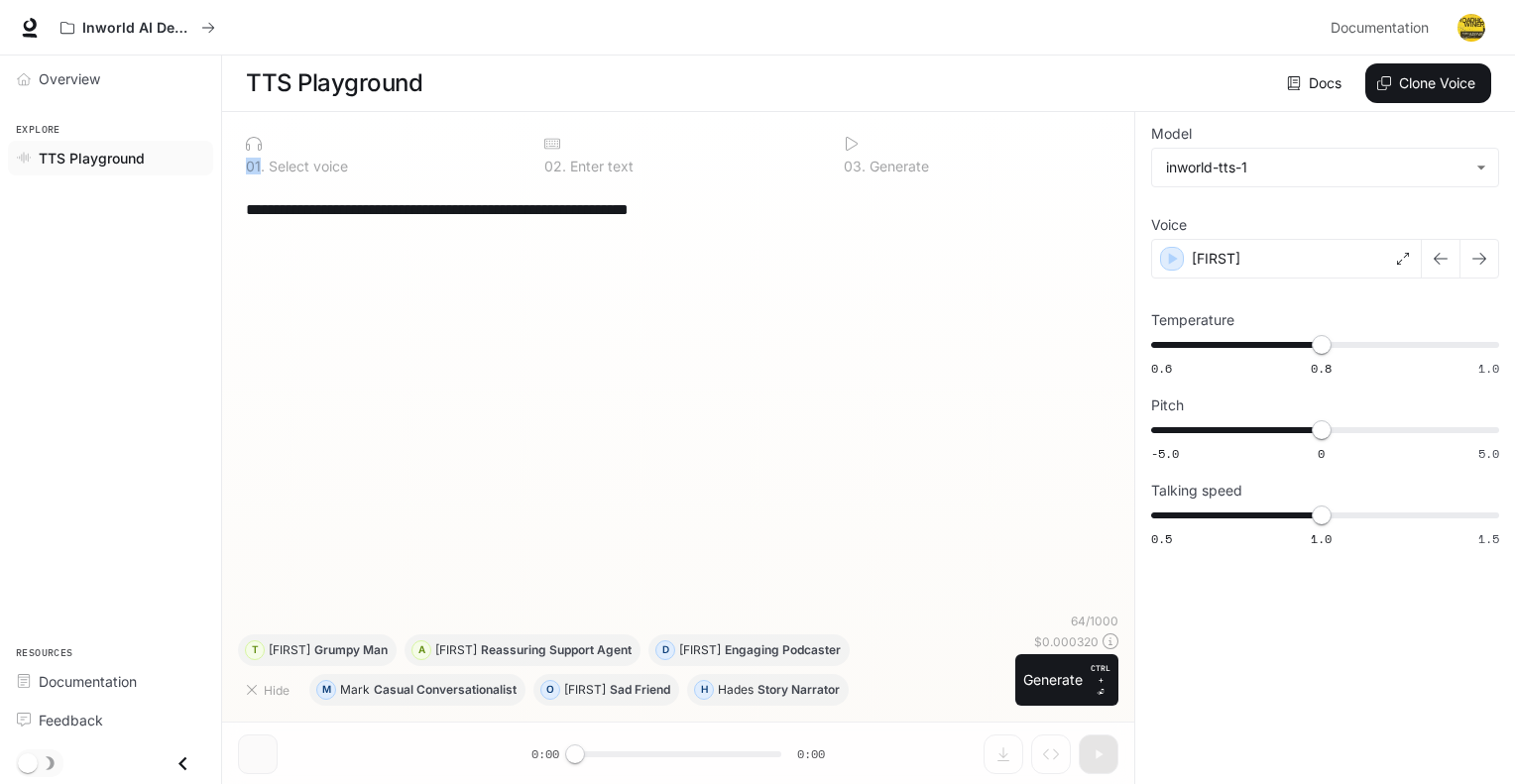click 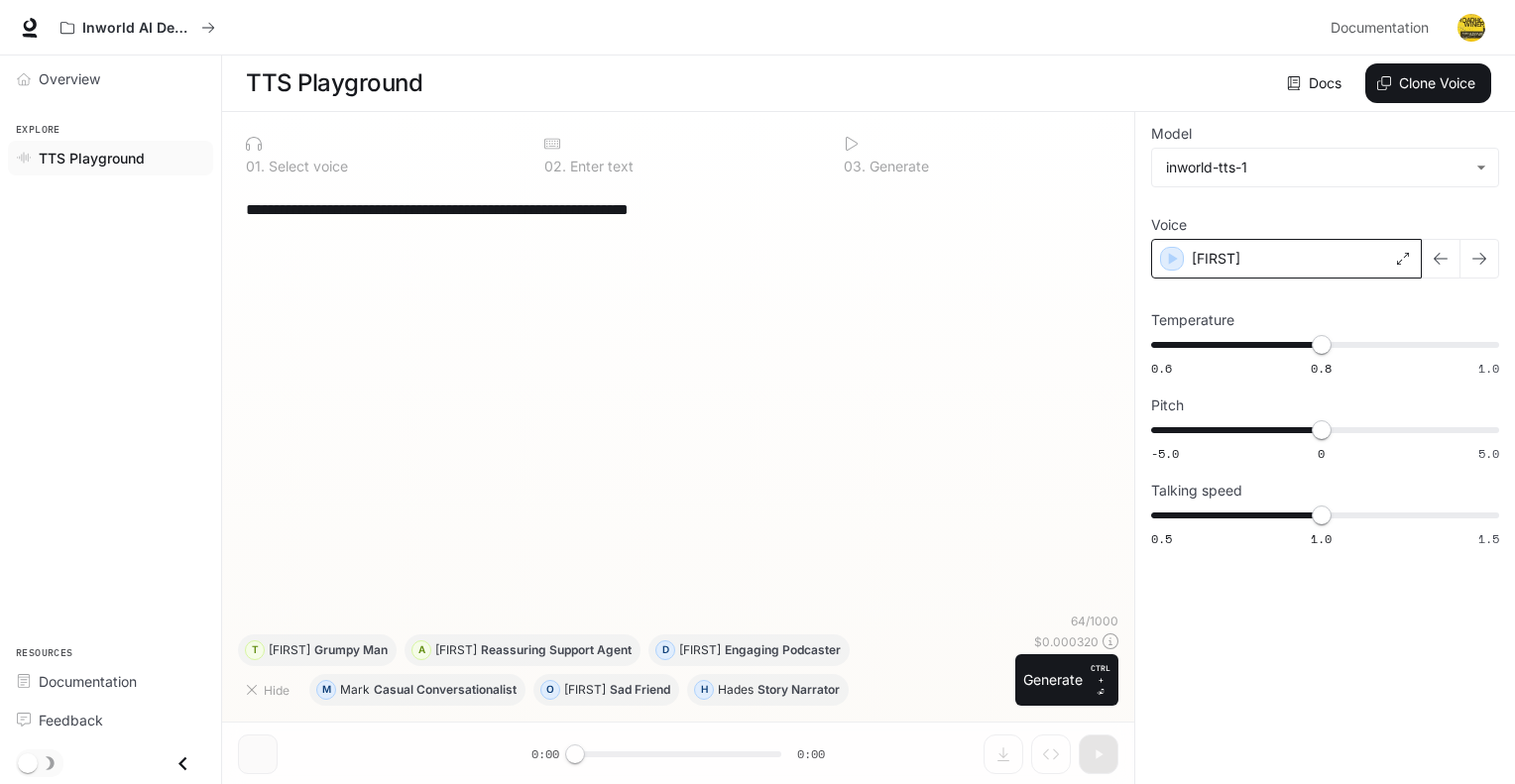 click 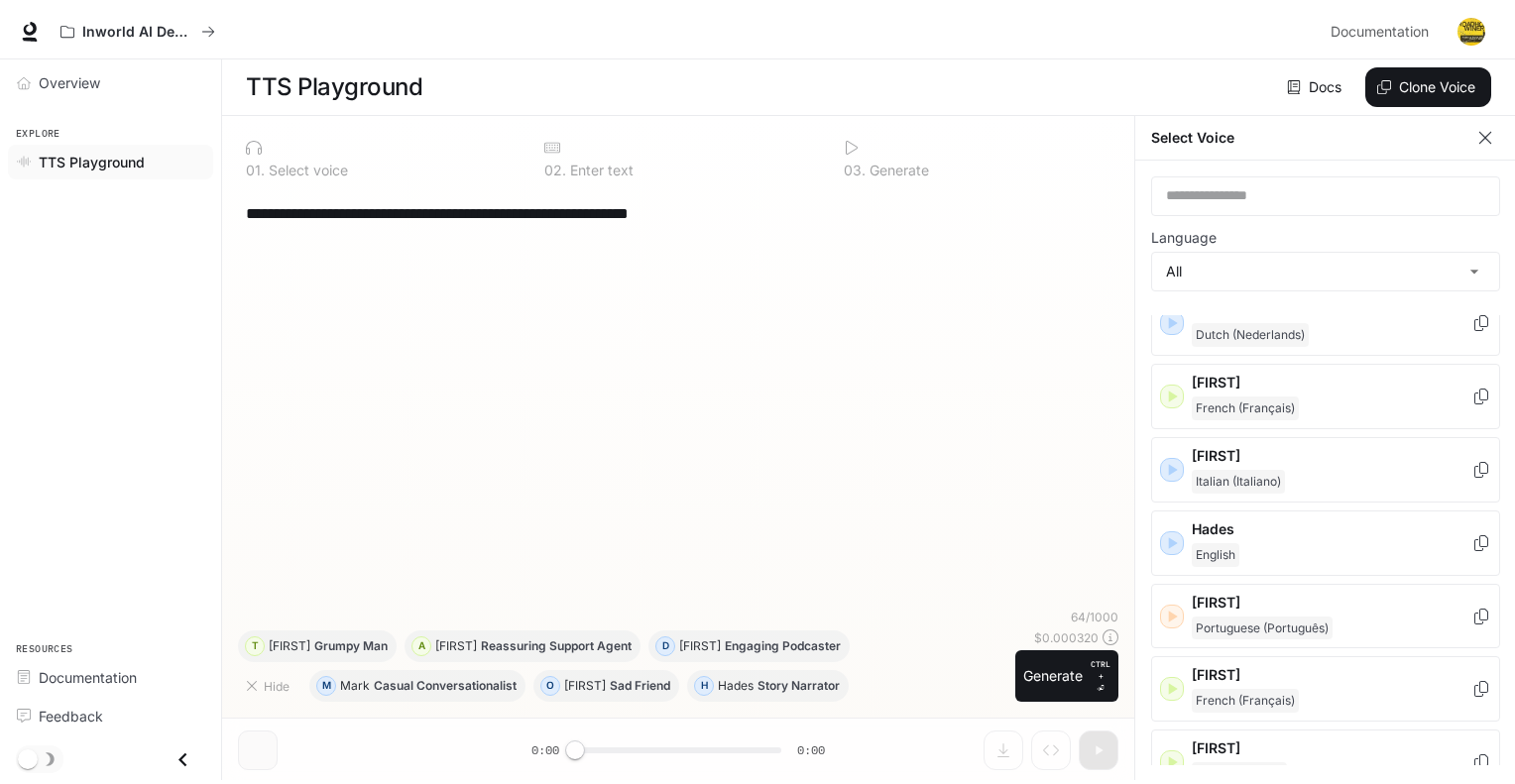 scroll, scrollTop: 892, scrollLeft: 0, axis: vertical 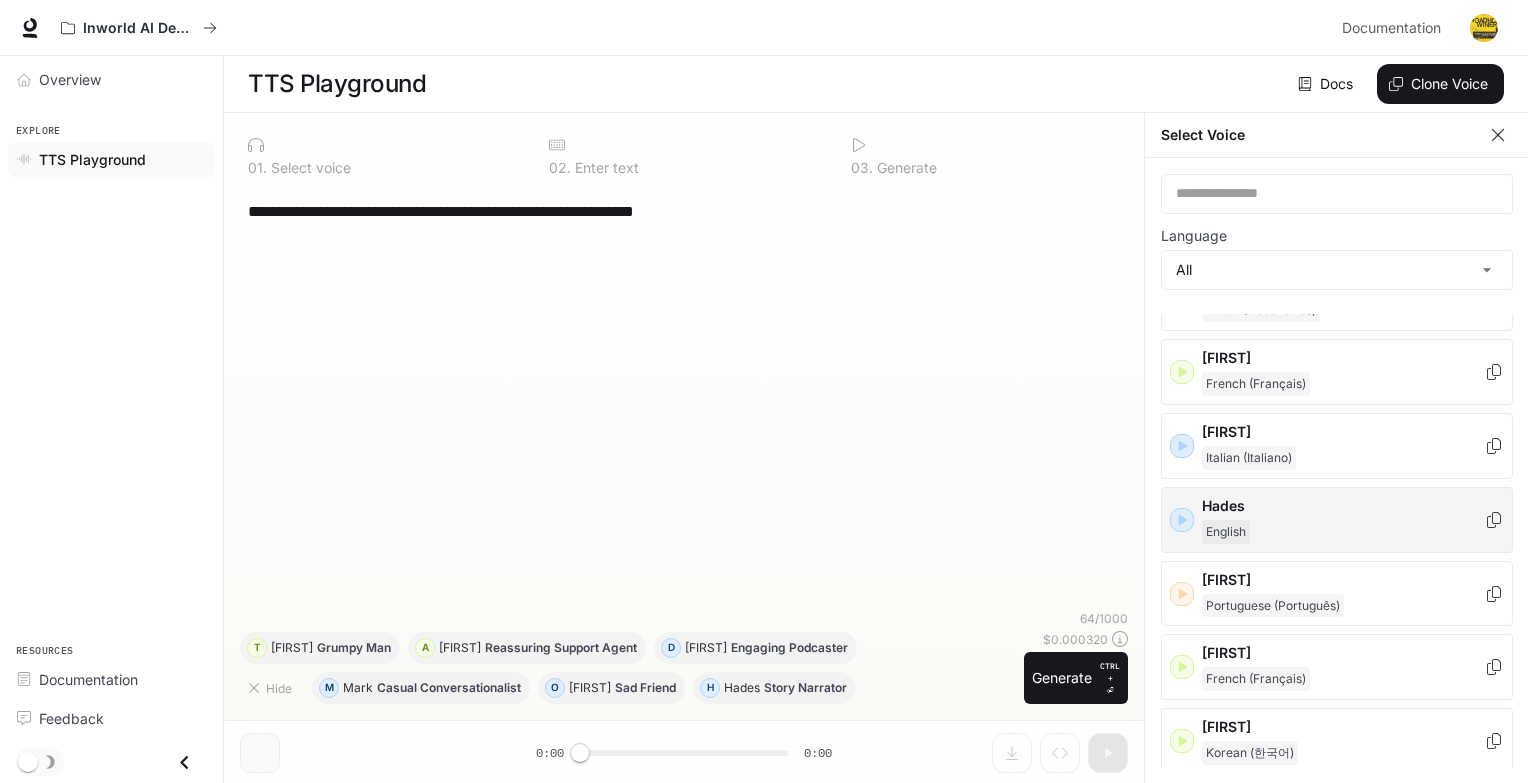 click on "Hades" at bounding box center [1343, 506] 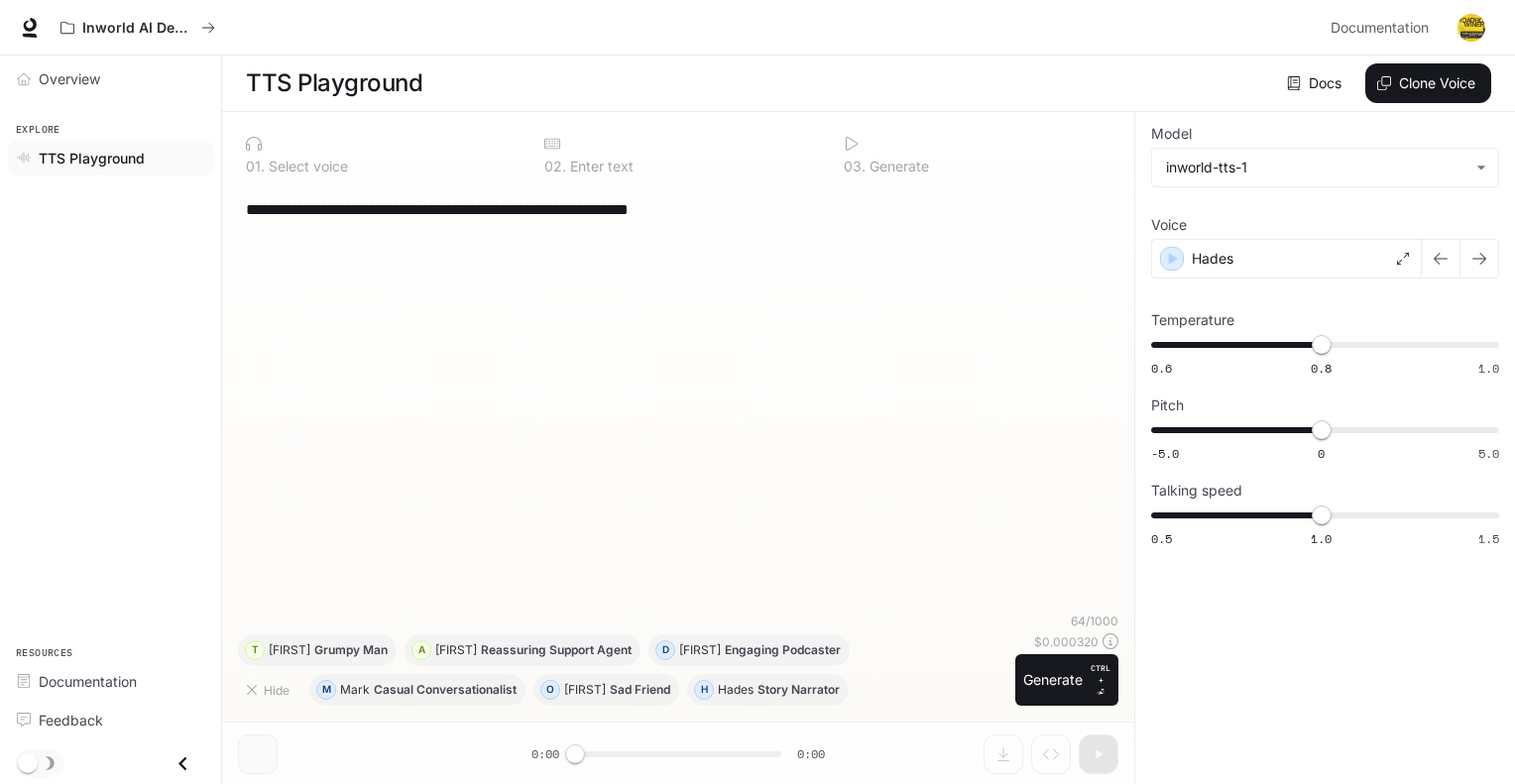 drag, startPoint x: 747, startPoint y: 211, endPoint x: 0, endPoint y: 280, distance: 750.18 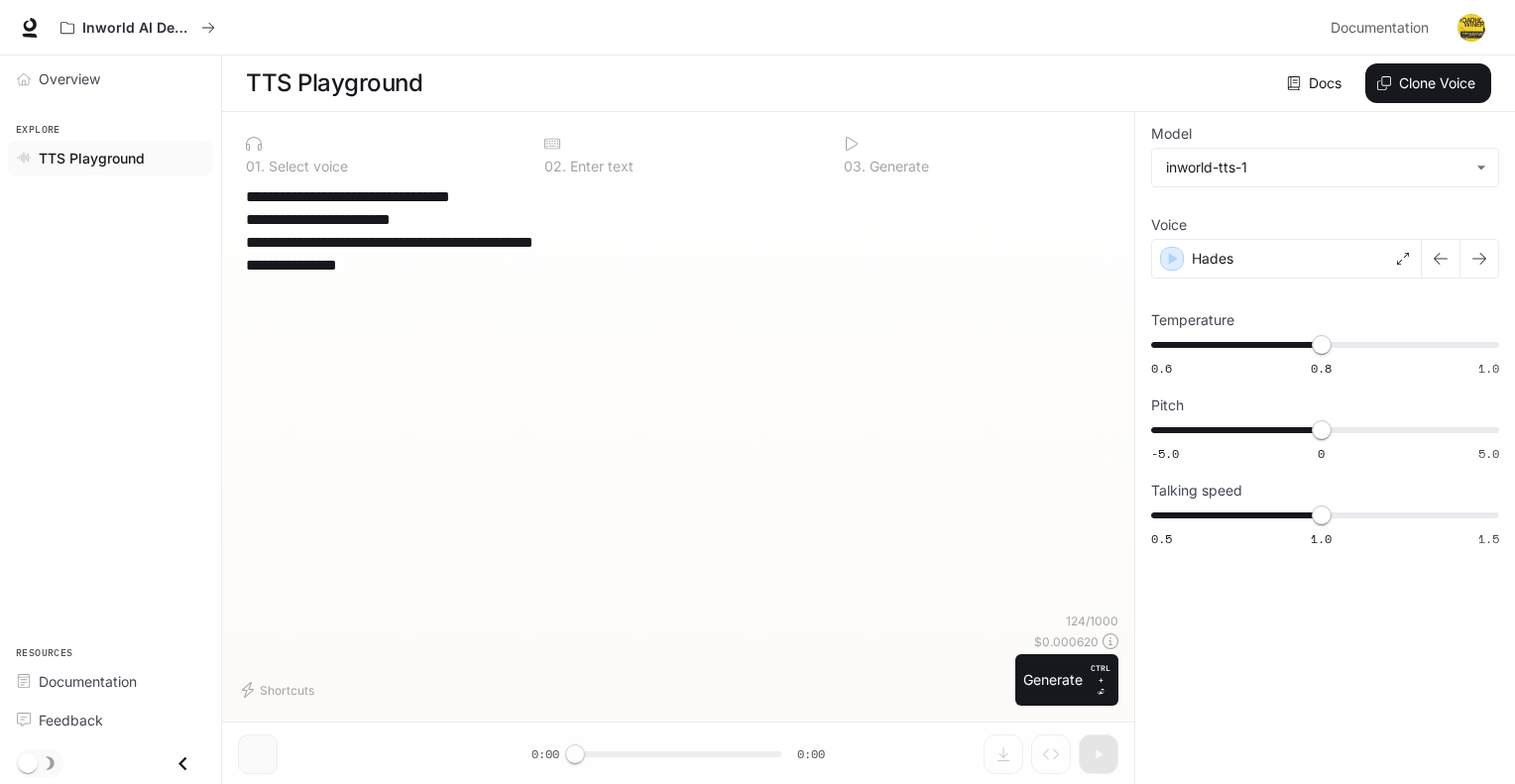 click on "**********" at bounding box center [678, 231] 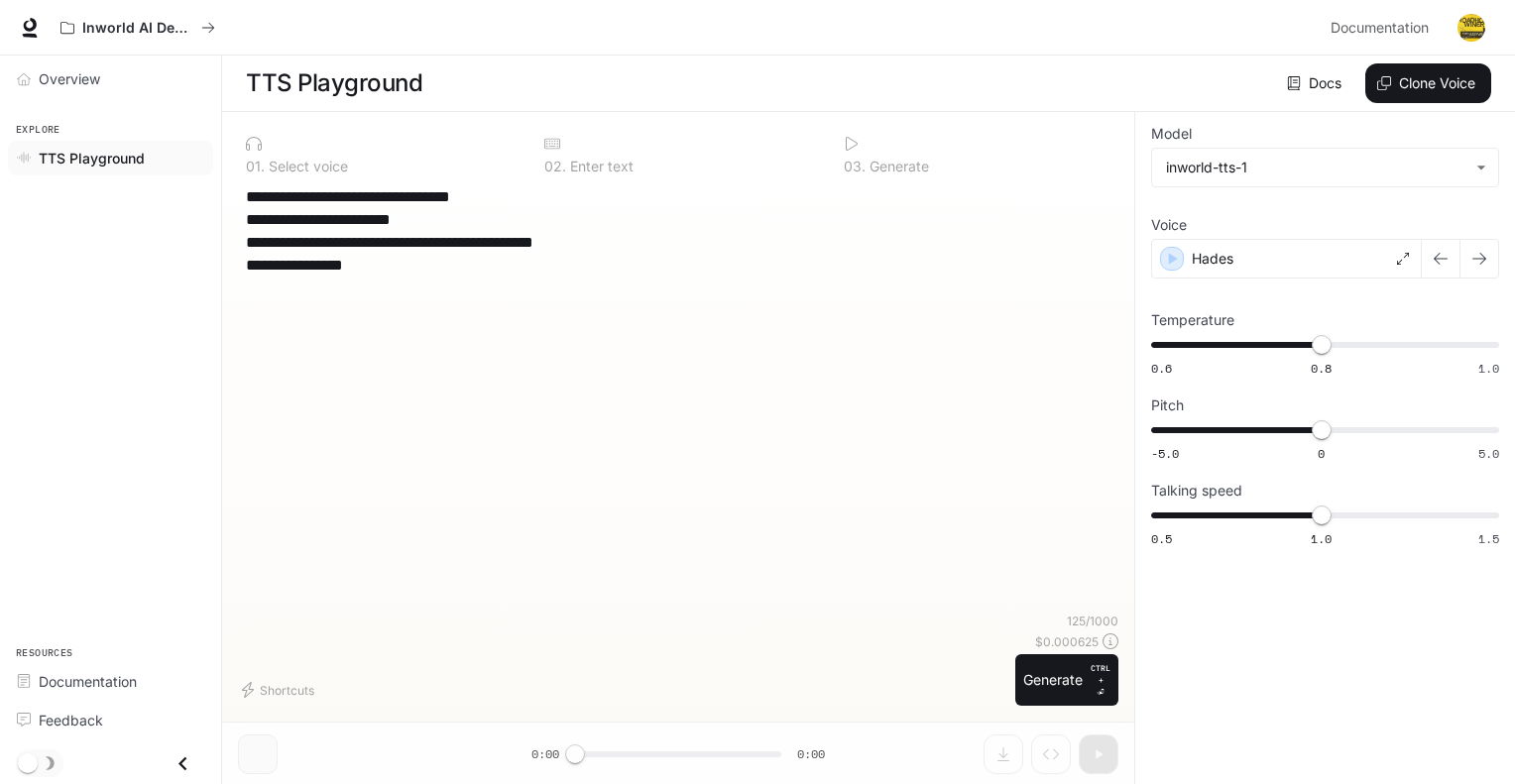 click on "**********" at bounding box center (678, 231) 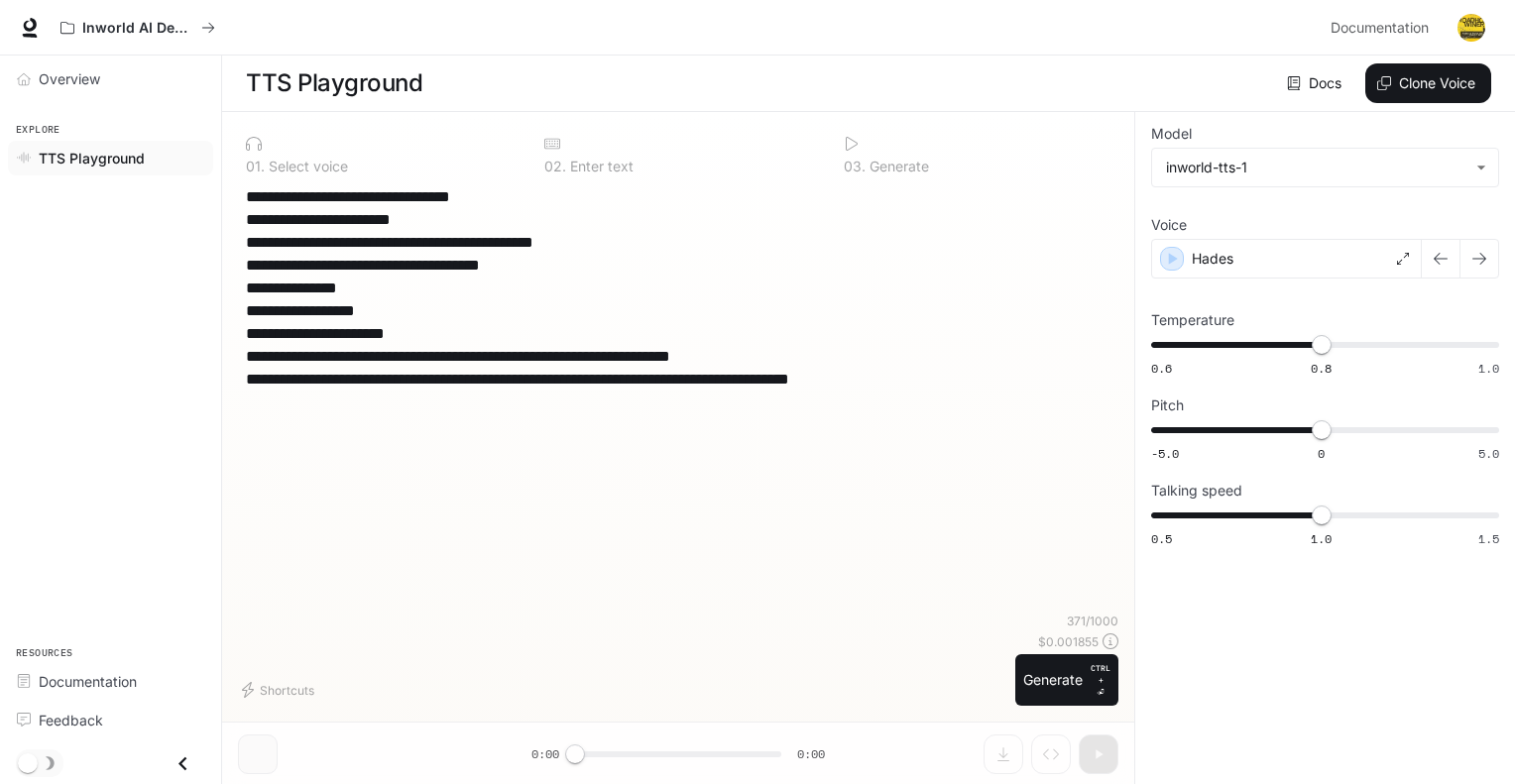 click on "**********" at bounding box center (678, 287) 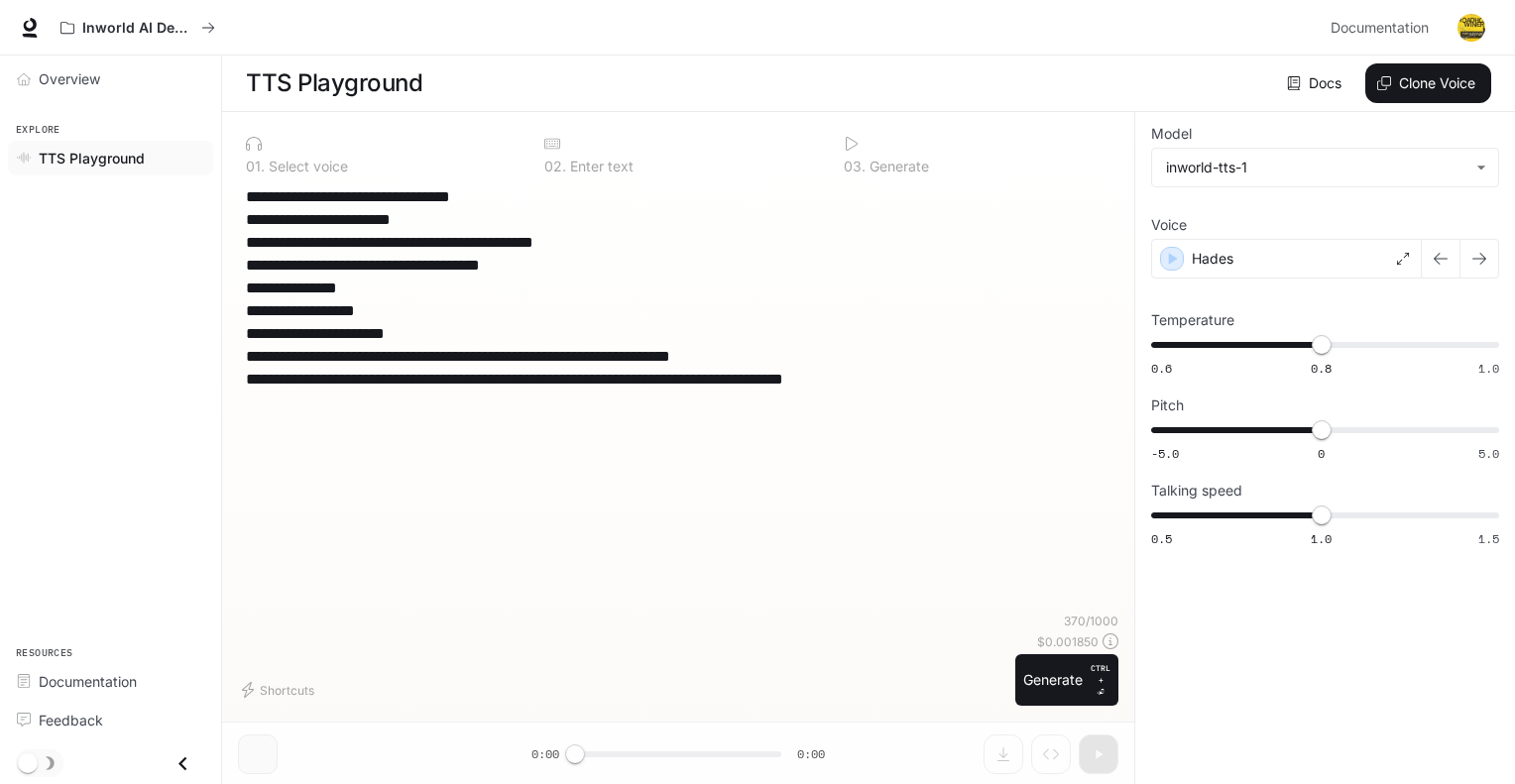 click on "**********" at bounding box center (678, 287) 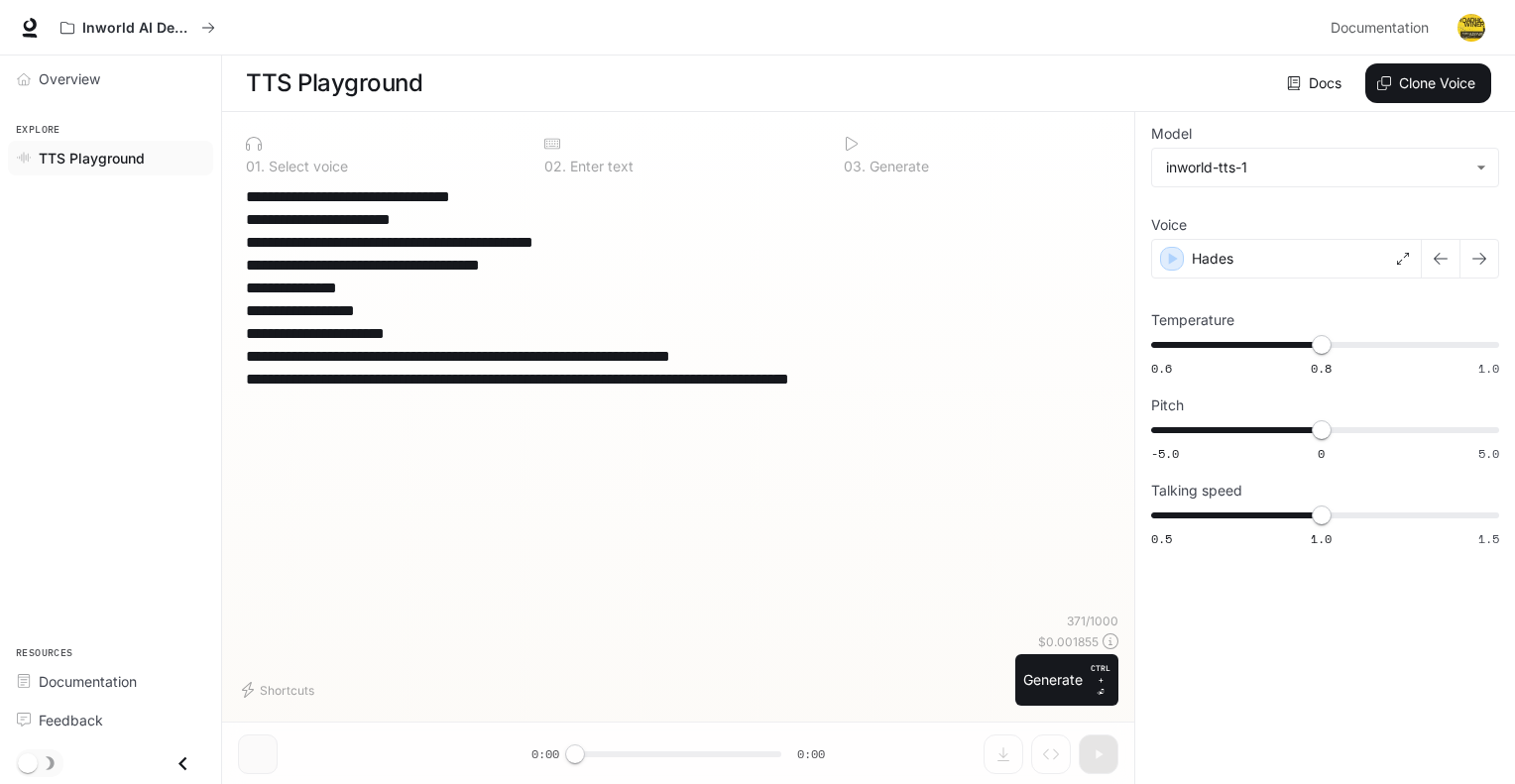 type on "**********" 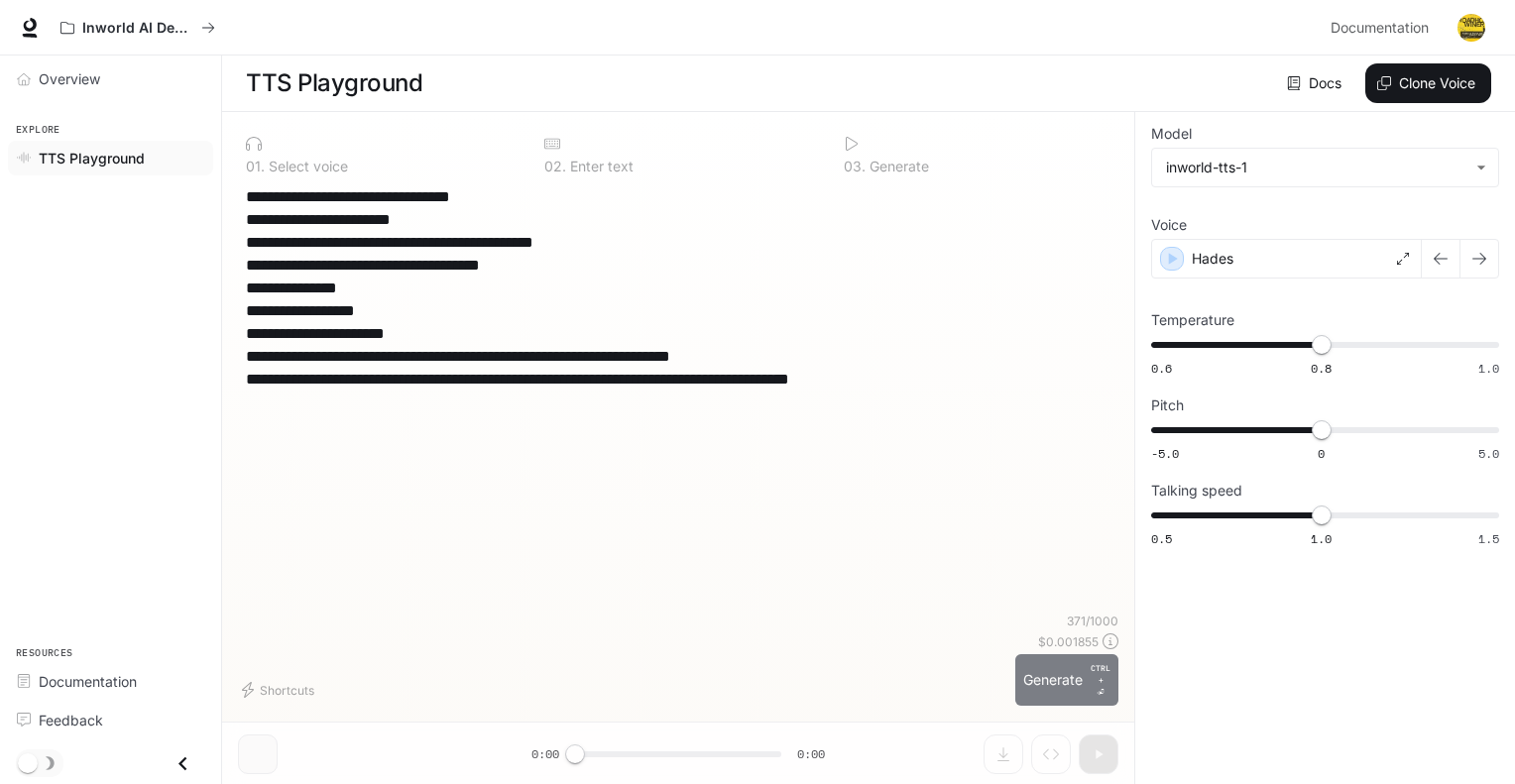 click on "Generate CTRL +  ⏎" at bounding box center [1067, 680] 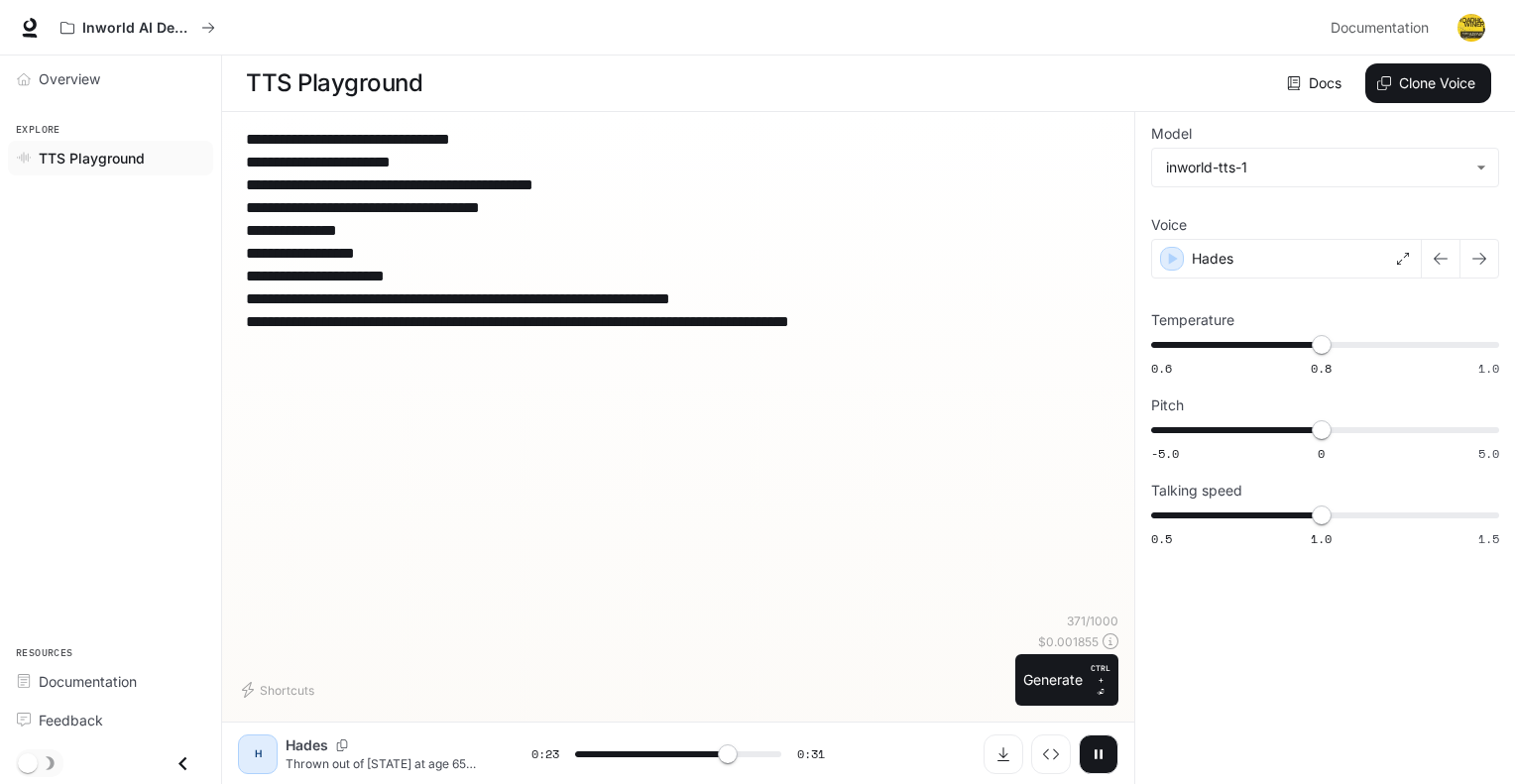 click on "**********" at bounding box center (678, 230) 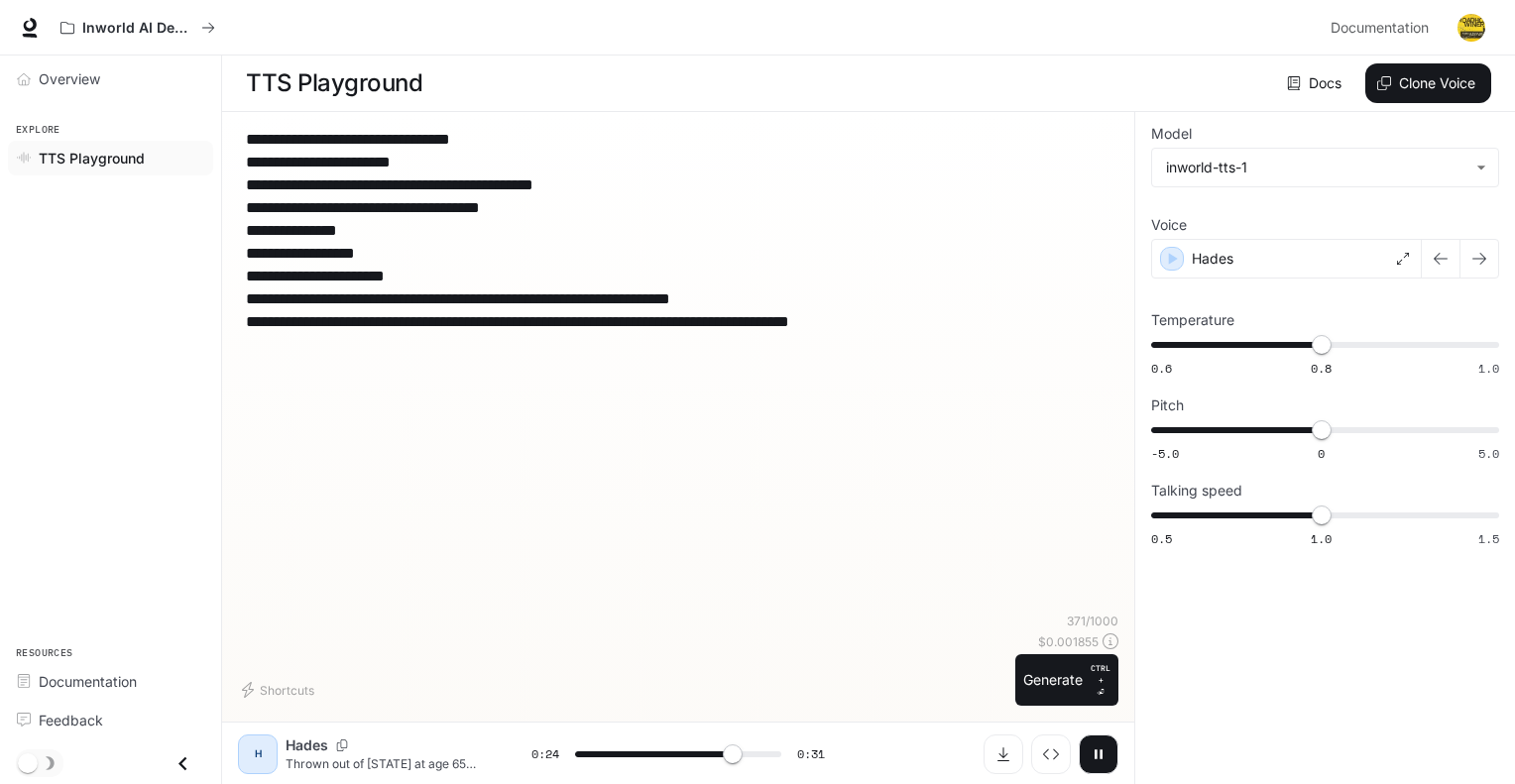 type on "****" 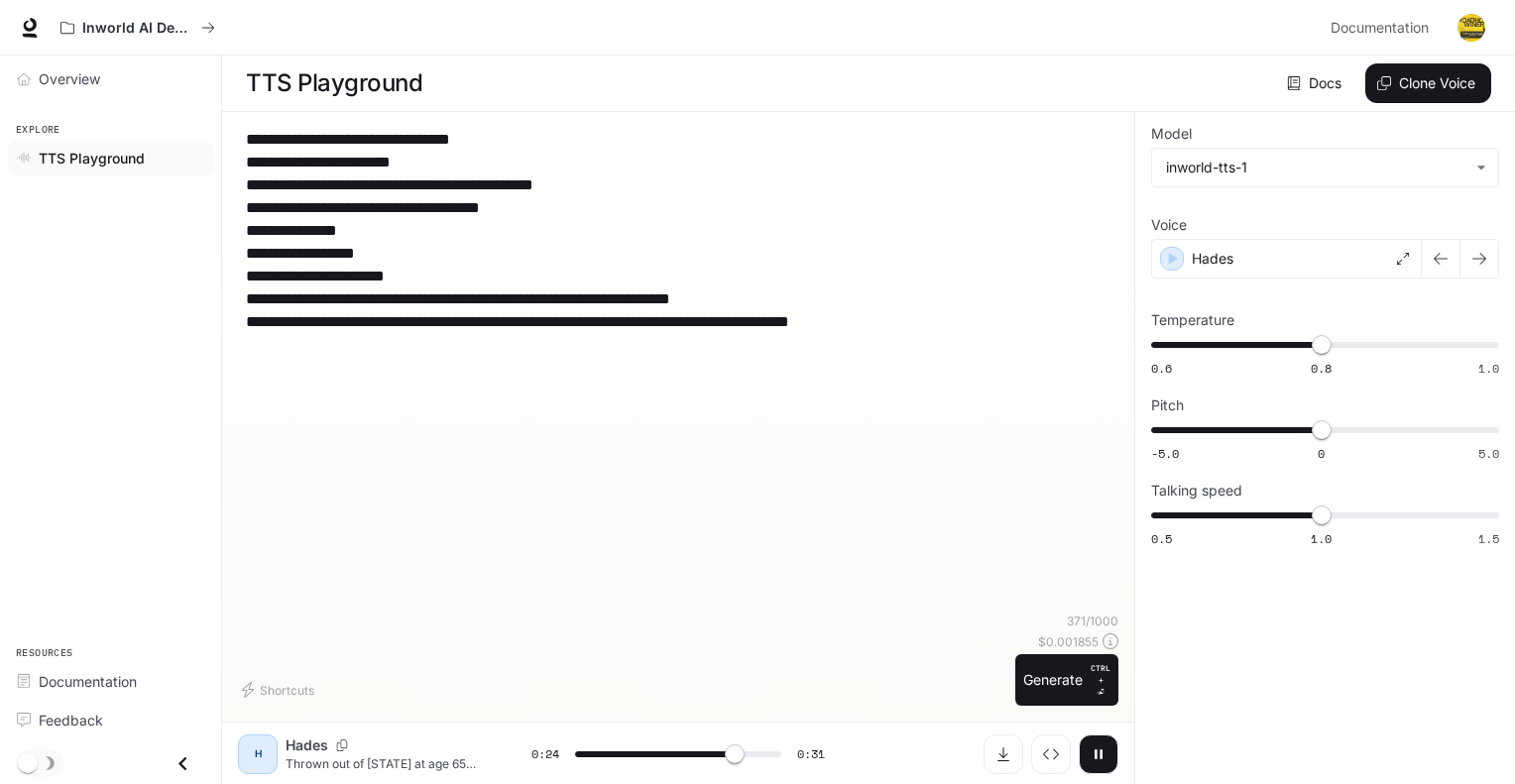 type on "**********" 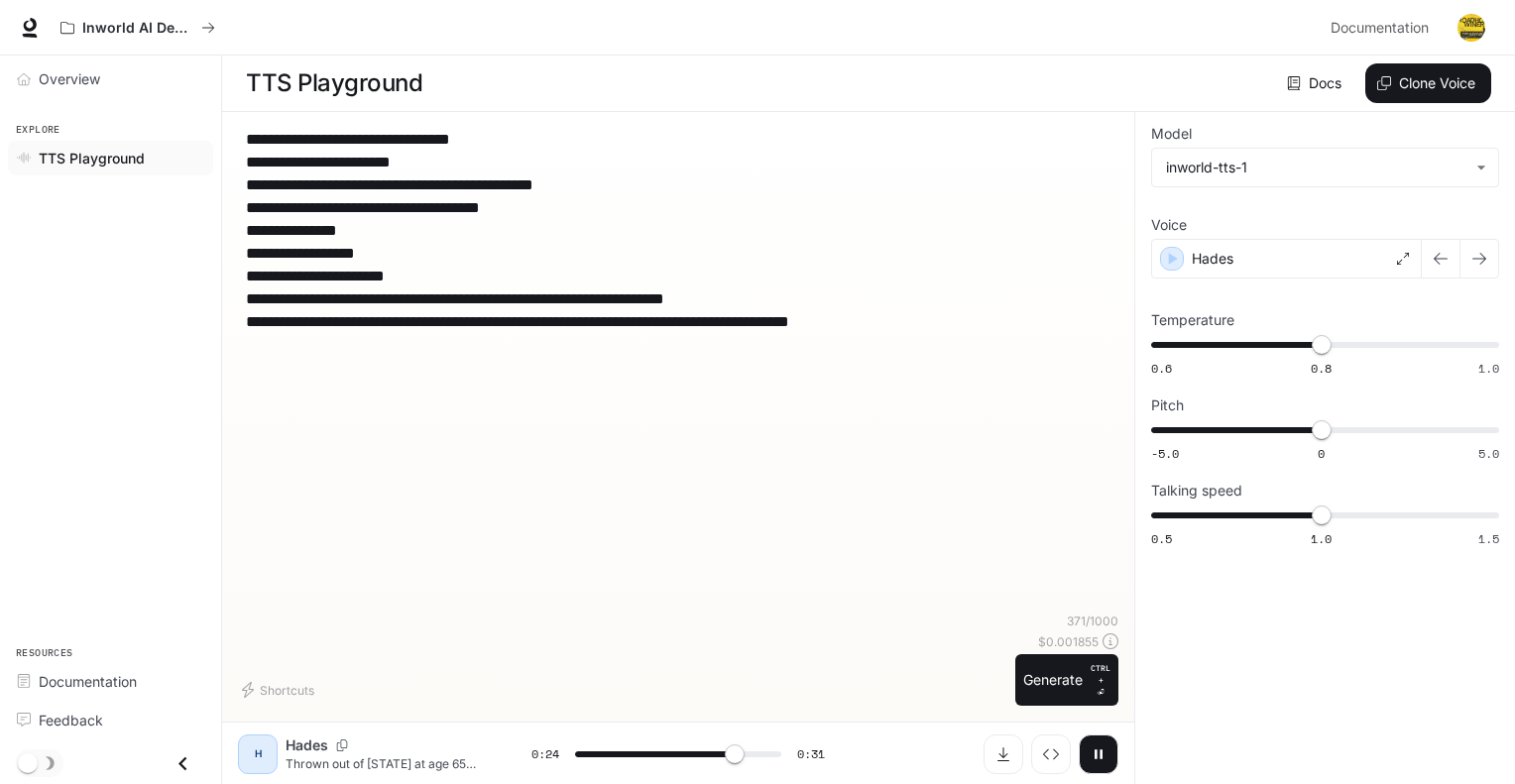 type on "****" 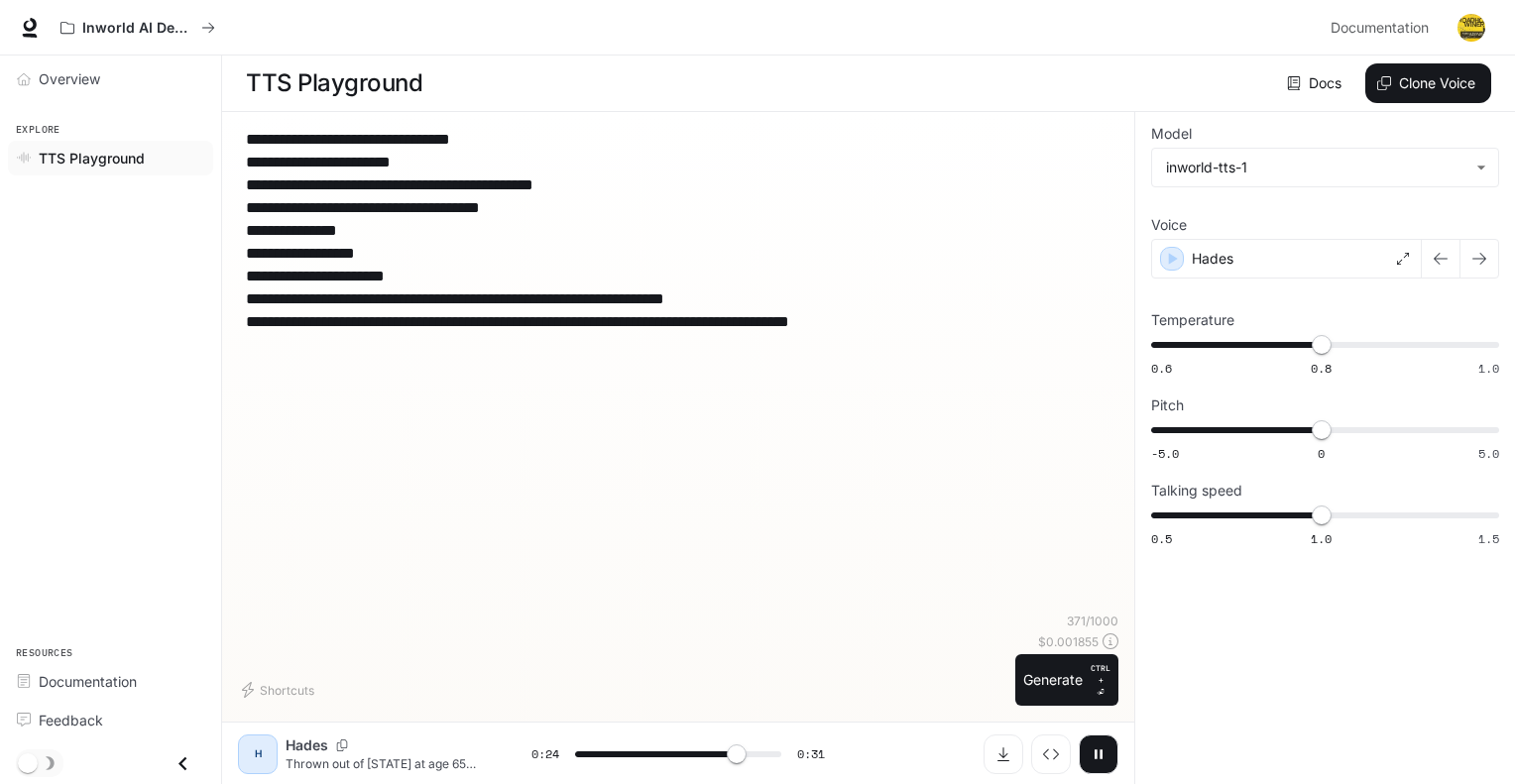 type on "**********" 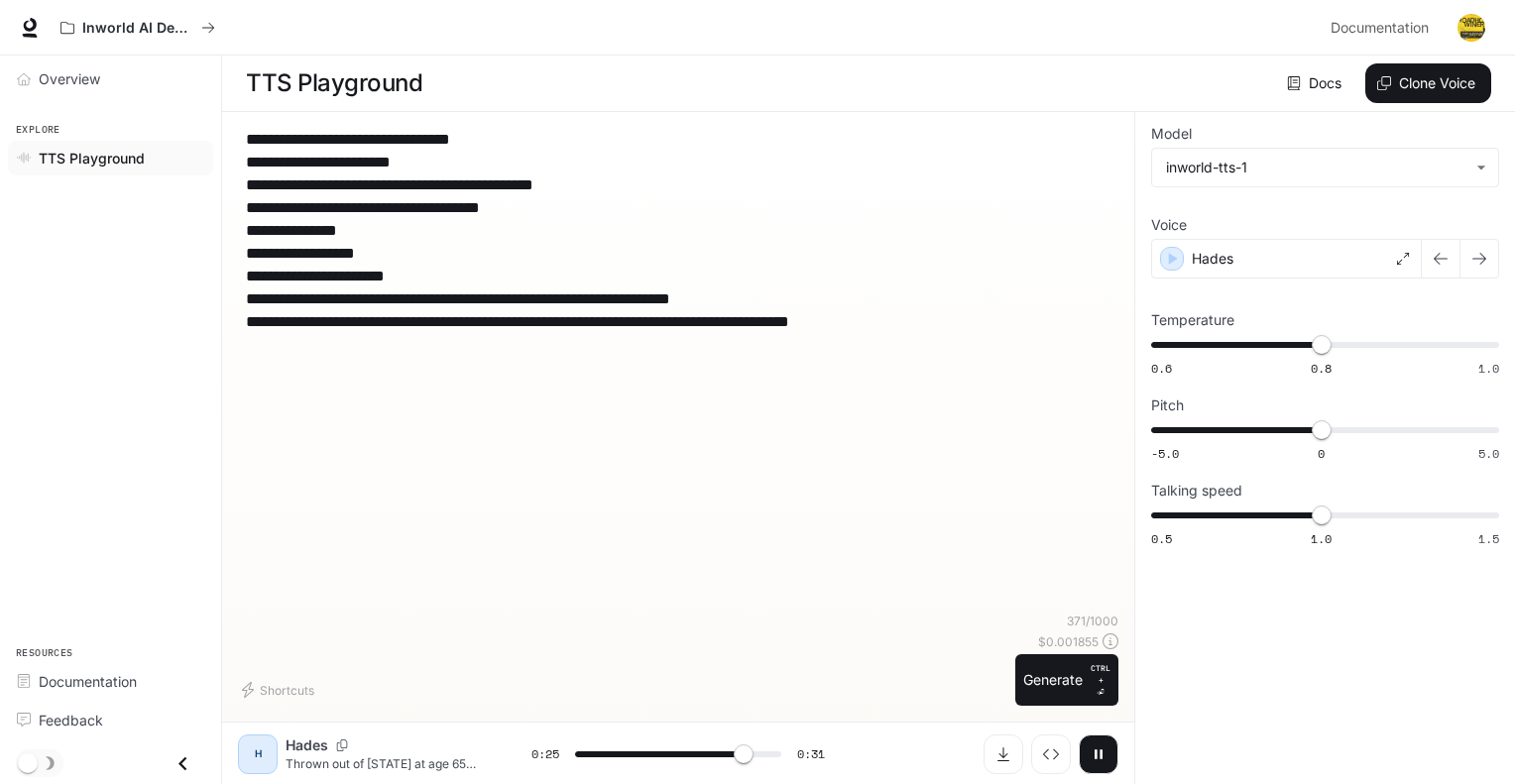 type on "**" 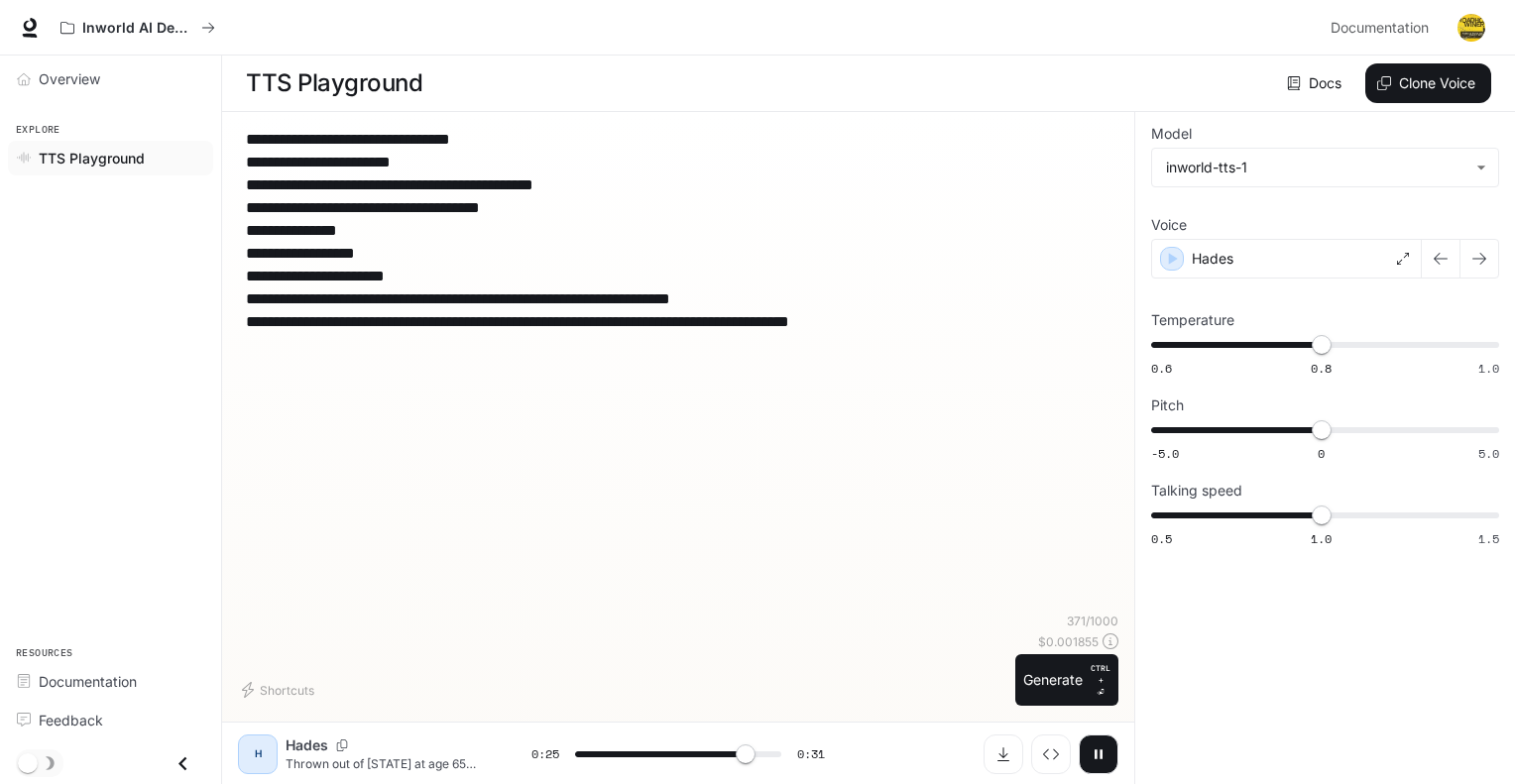 type on "**********" 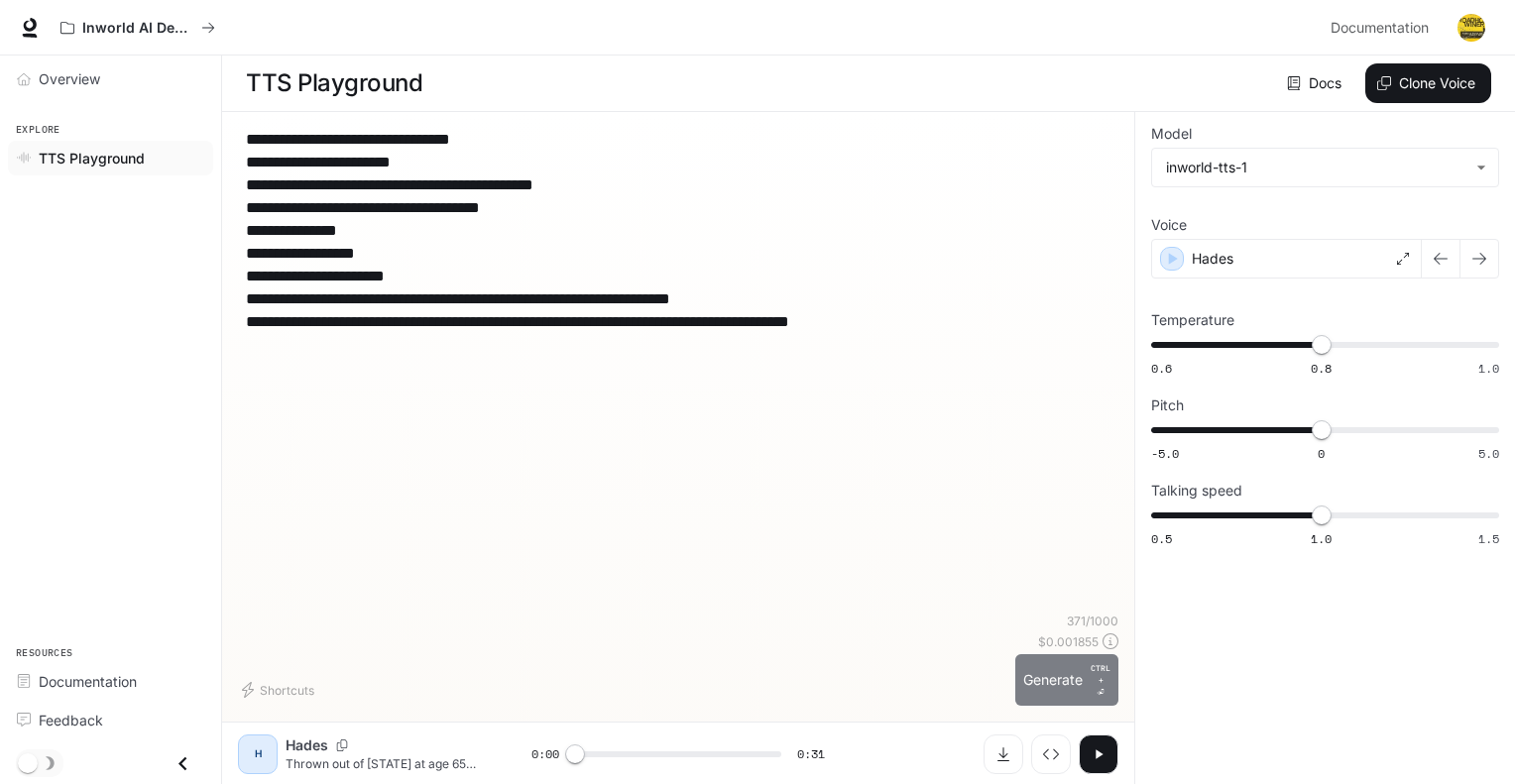 click on "Generate CTRL +  ⏎" at bounding box center [1067, 680] 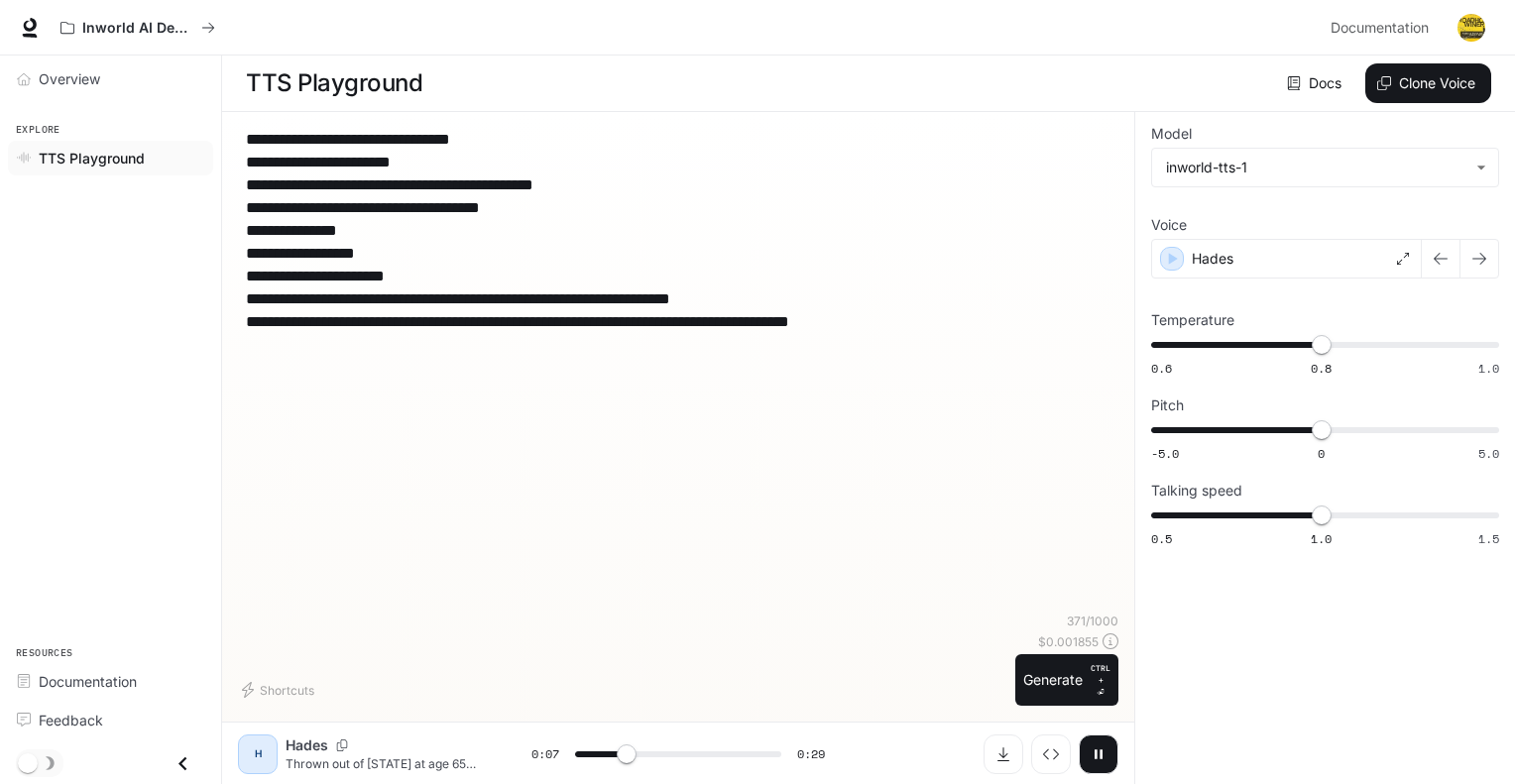 click on "**********" at bounding box center (678, 230) 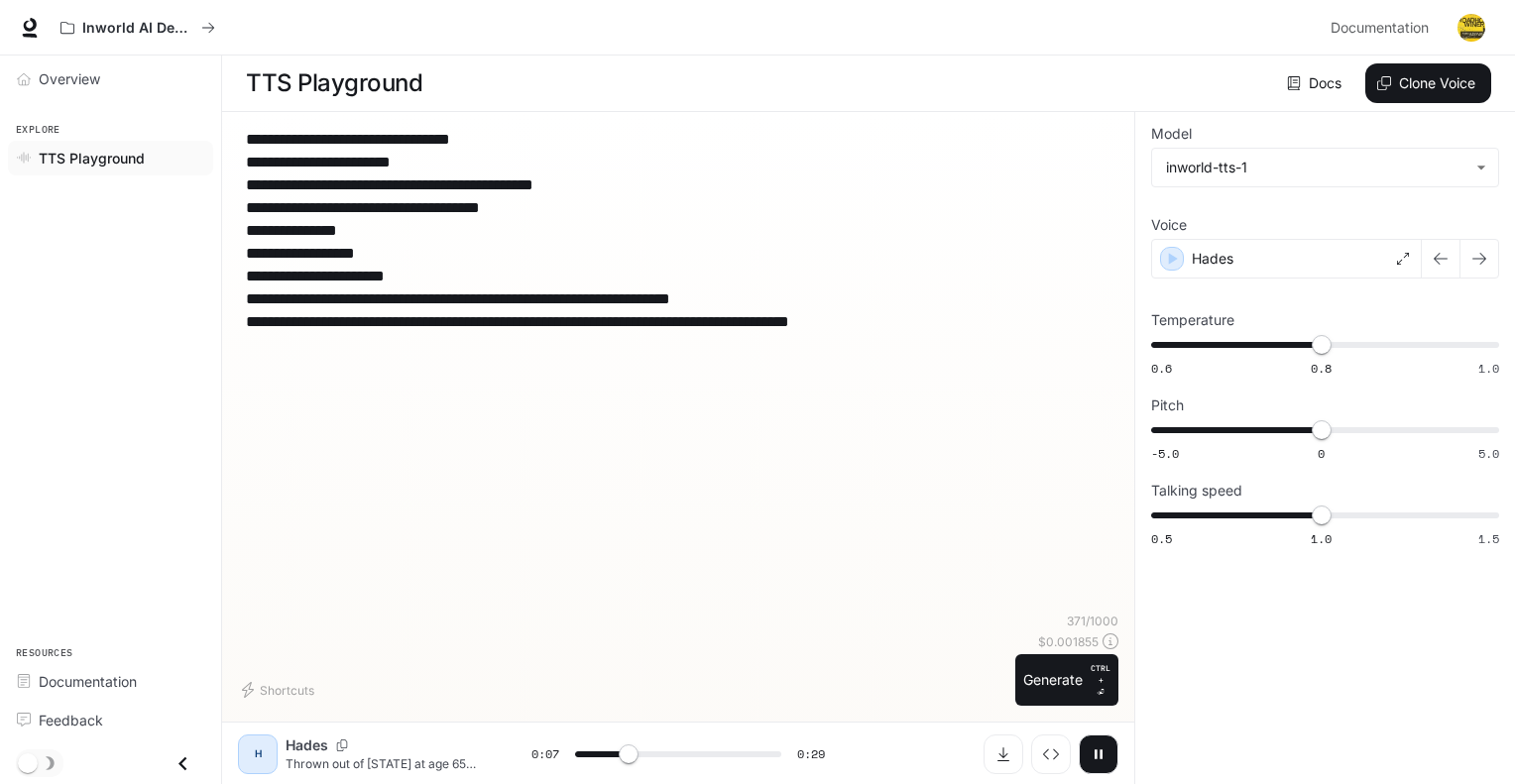 click on "**********" at bounding box center (678, 230) 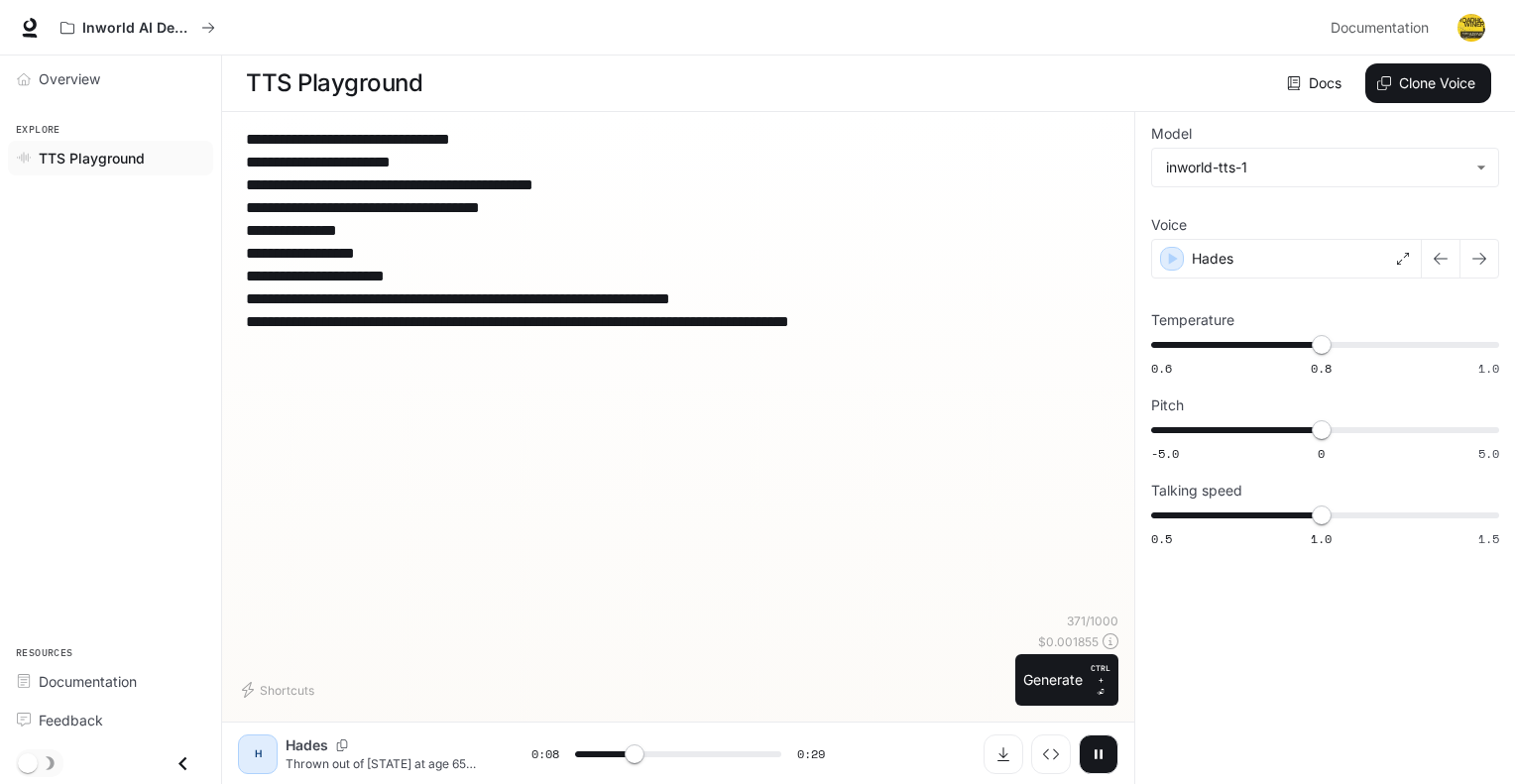 type on "***" 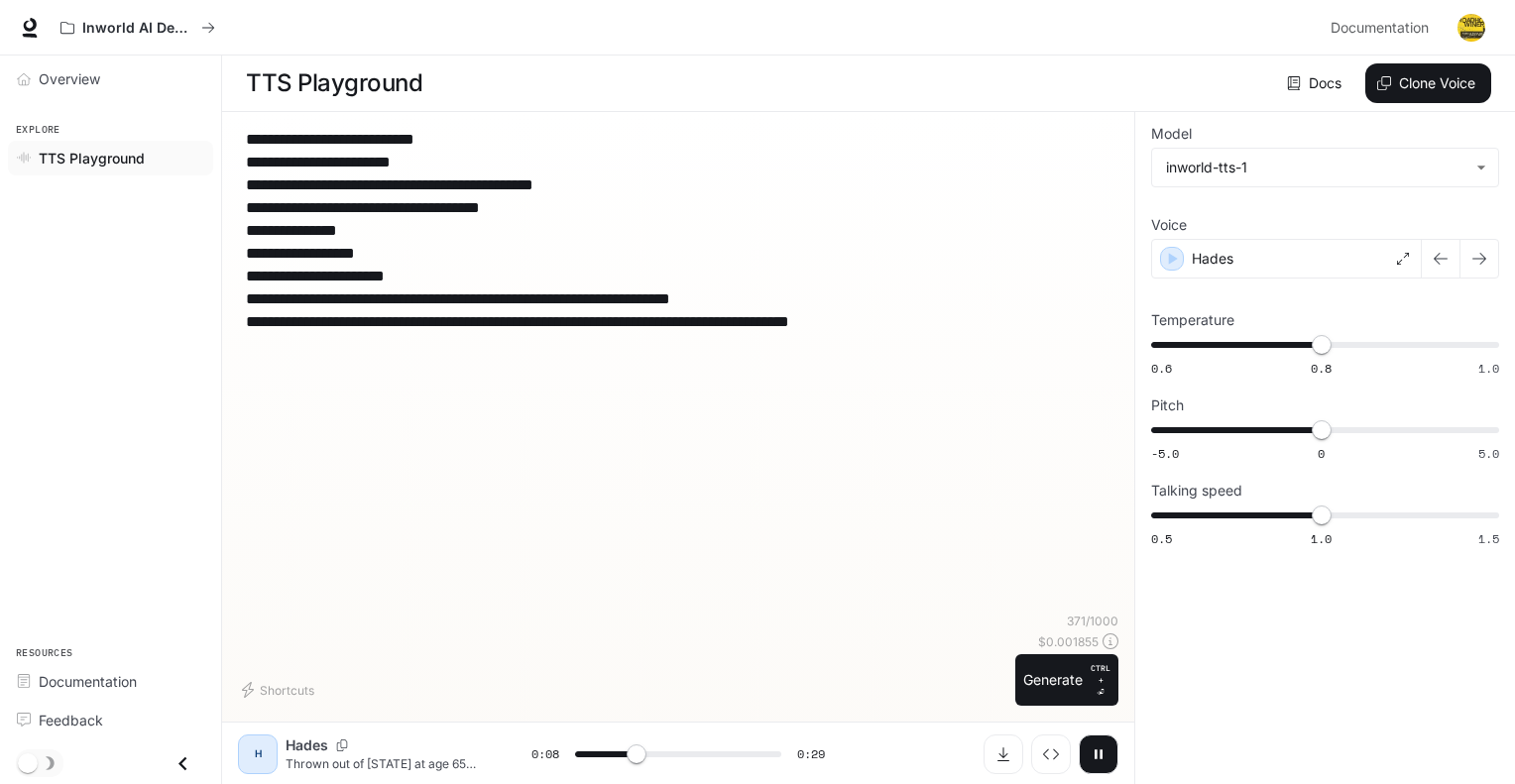 type on "***" 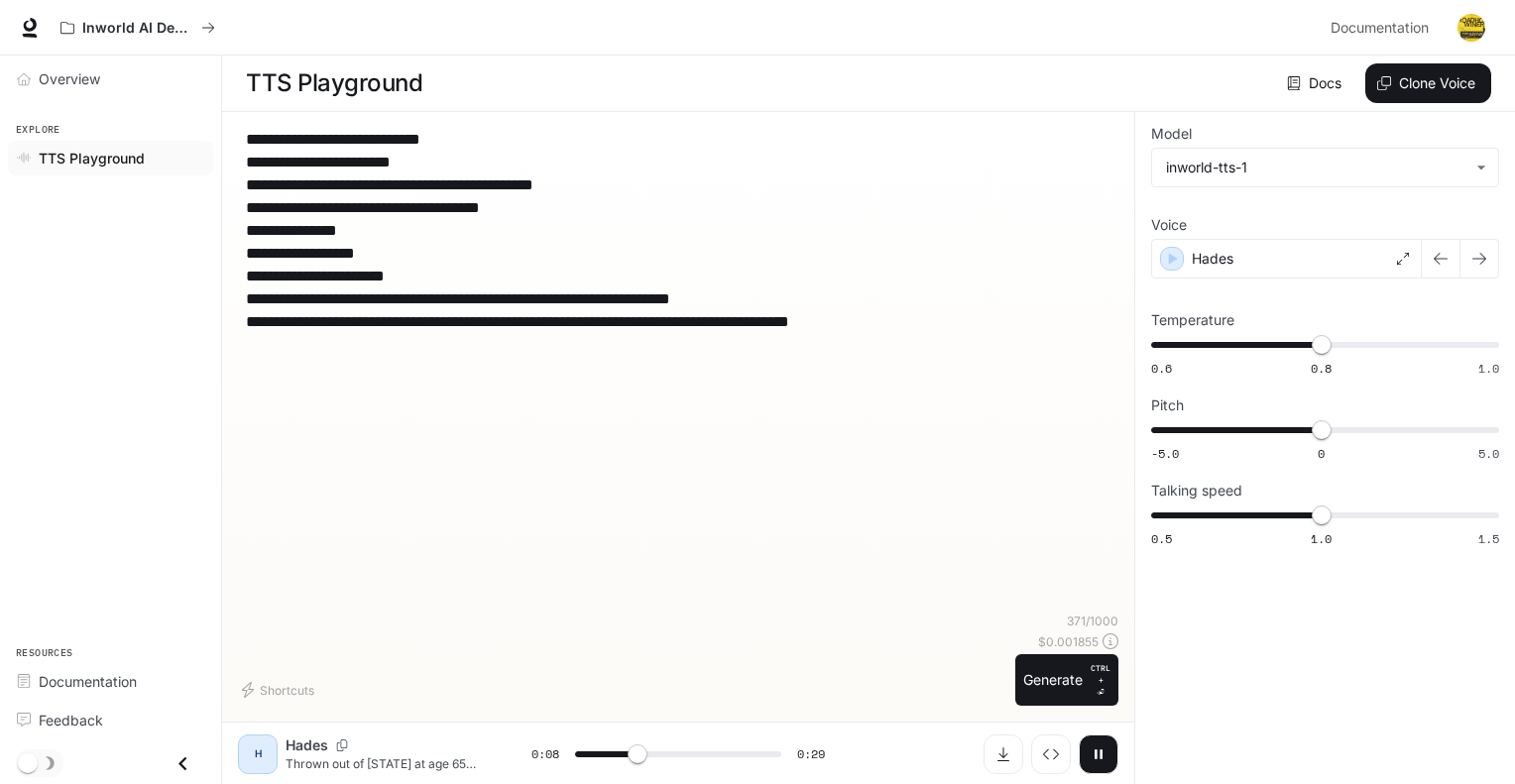 type on "**********" 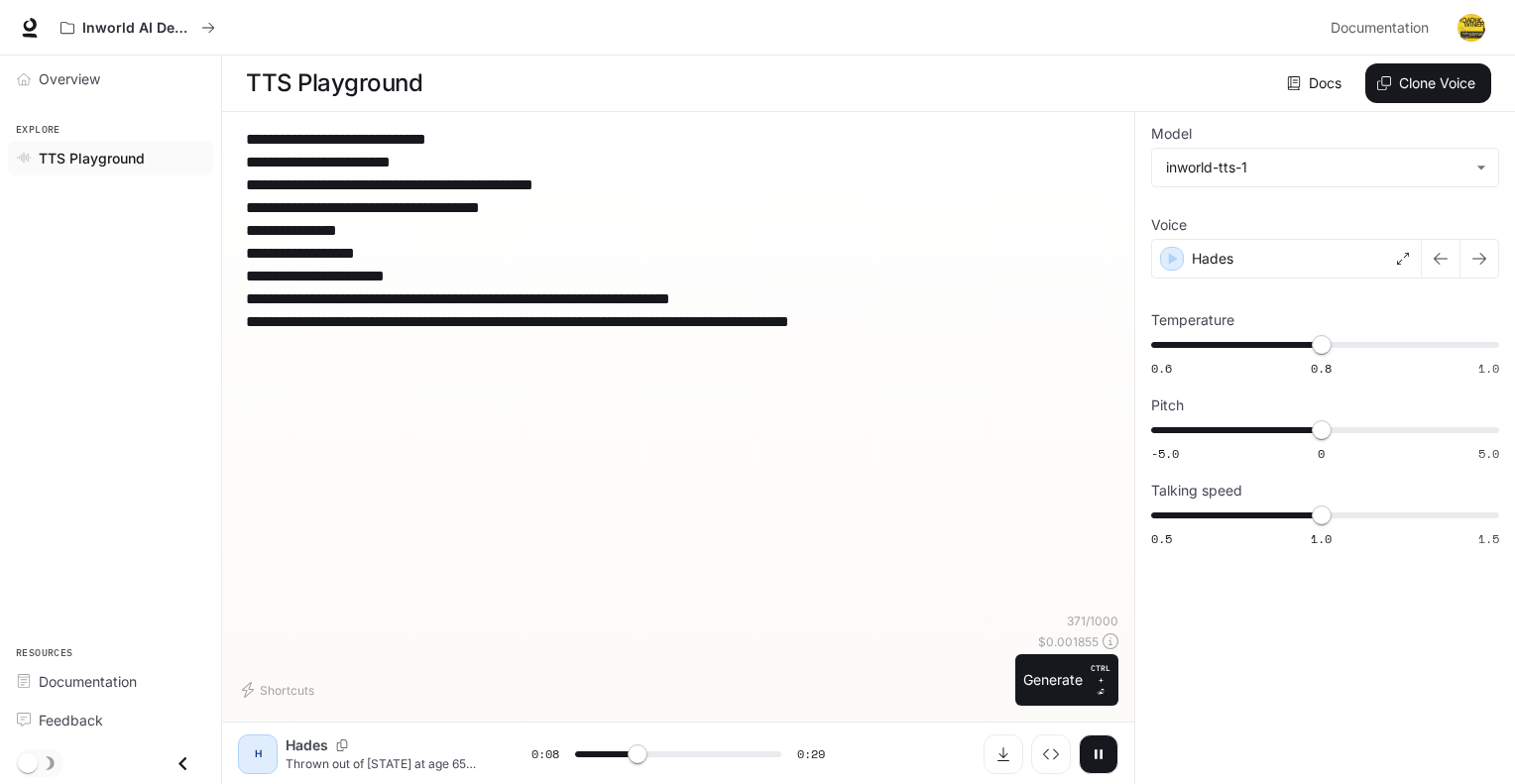 type on "***" 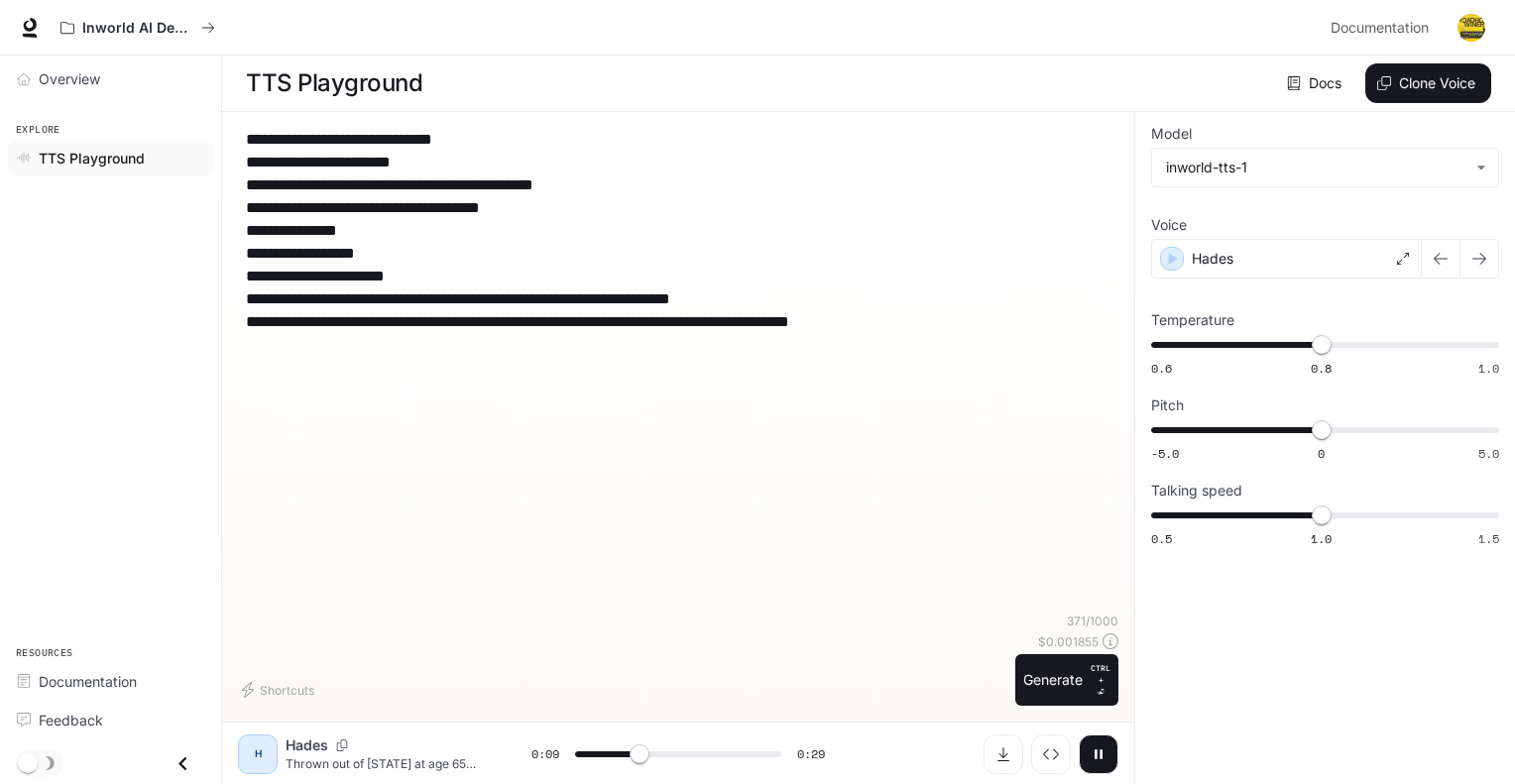 type on "**********" 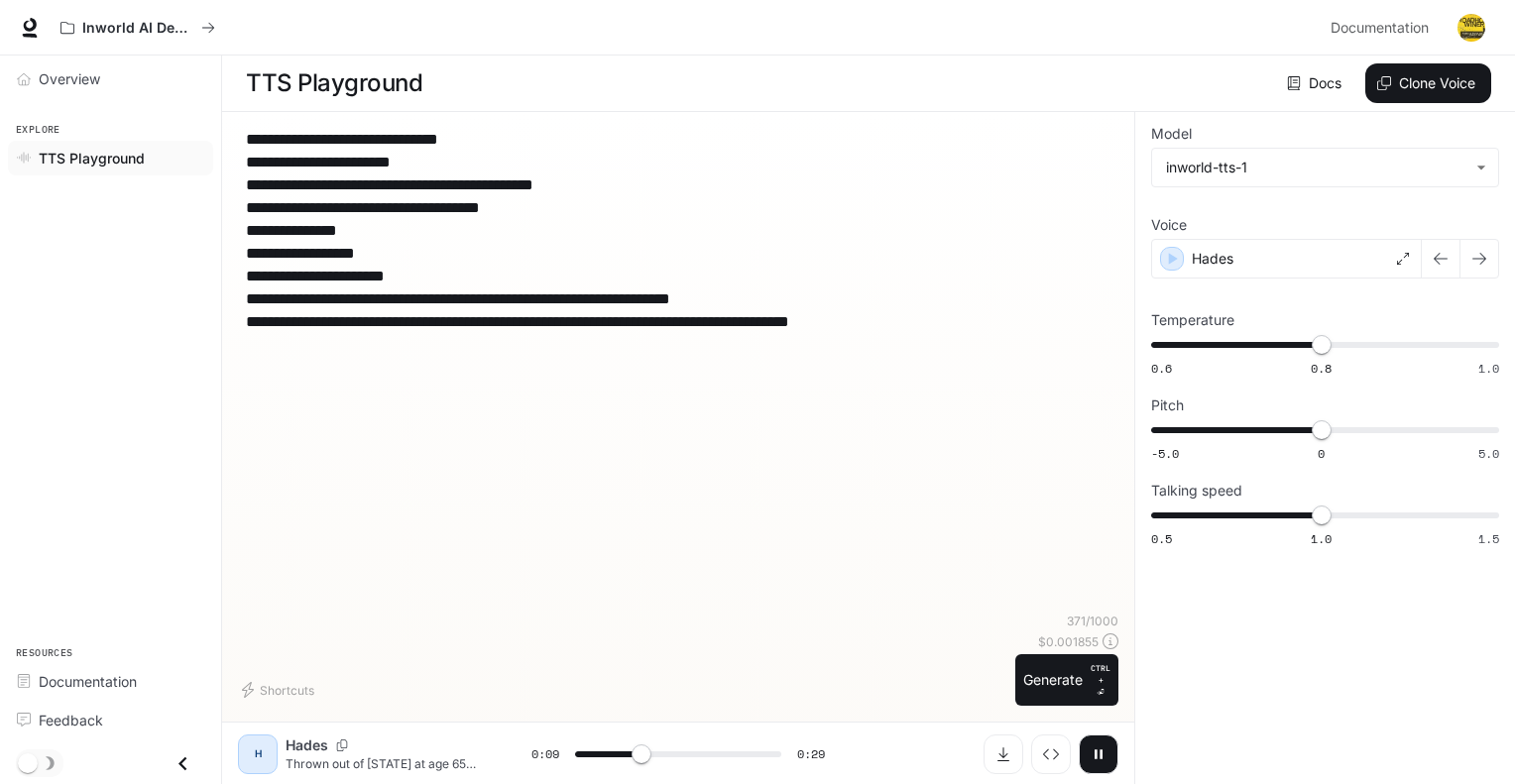 type on "**********" 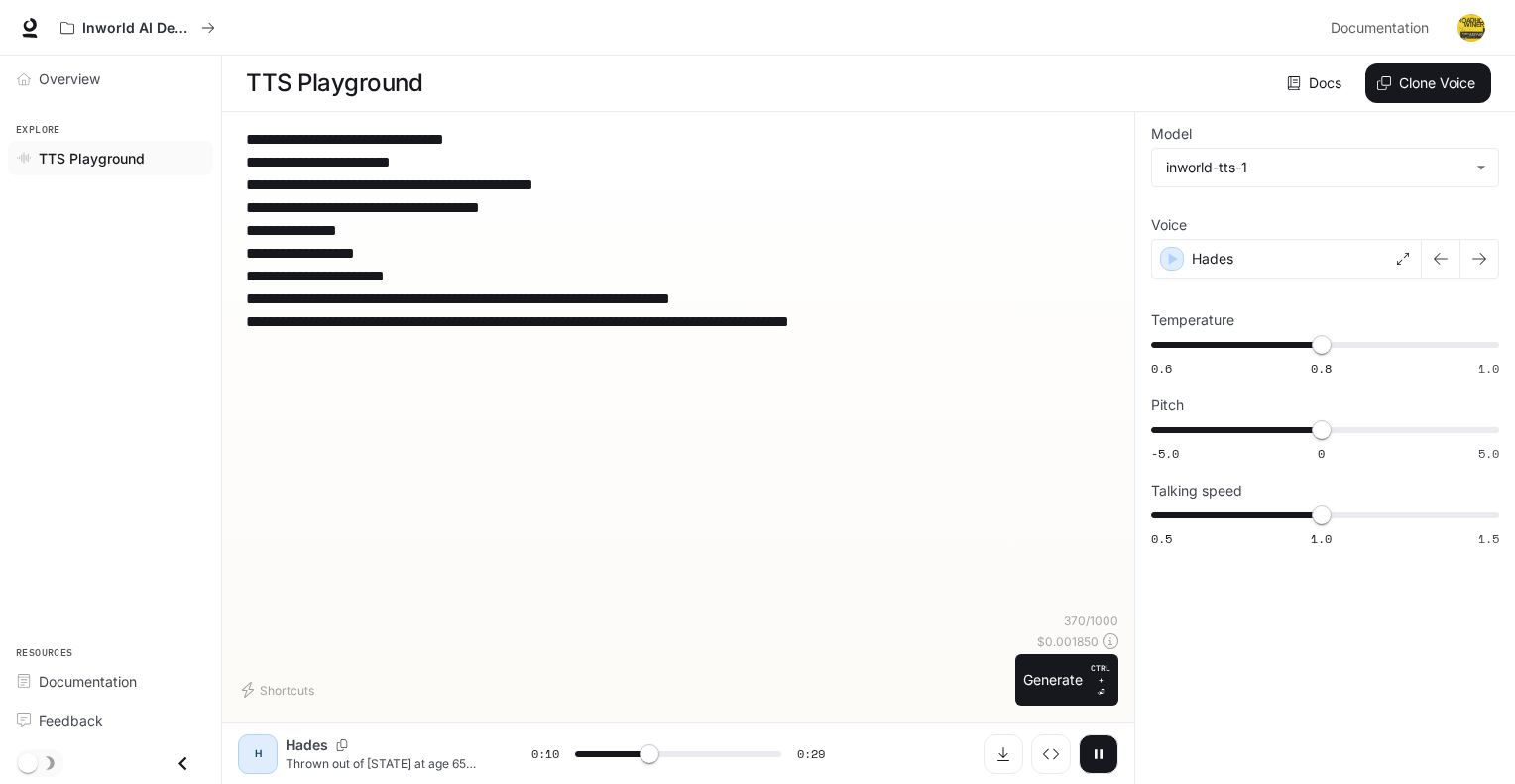 type on "****" 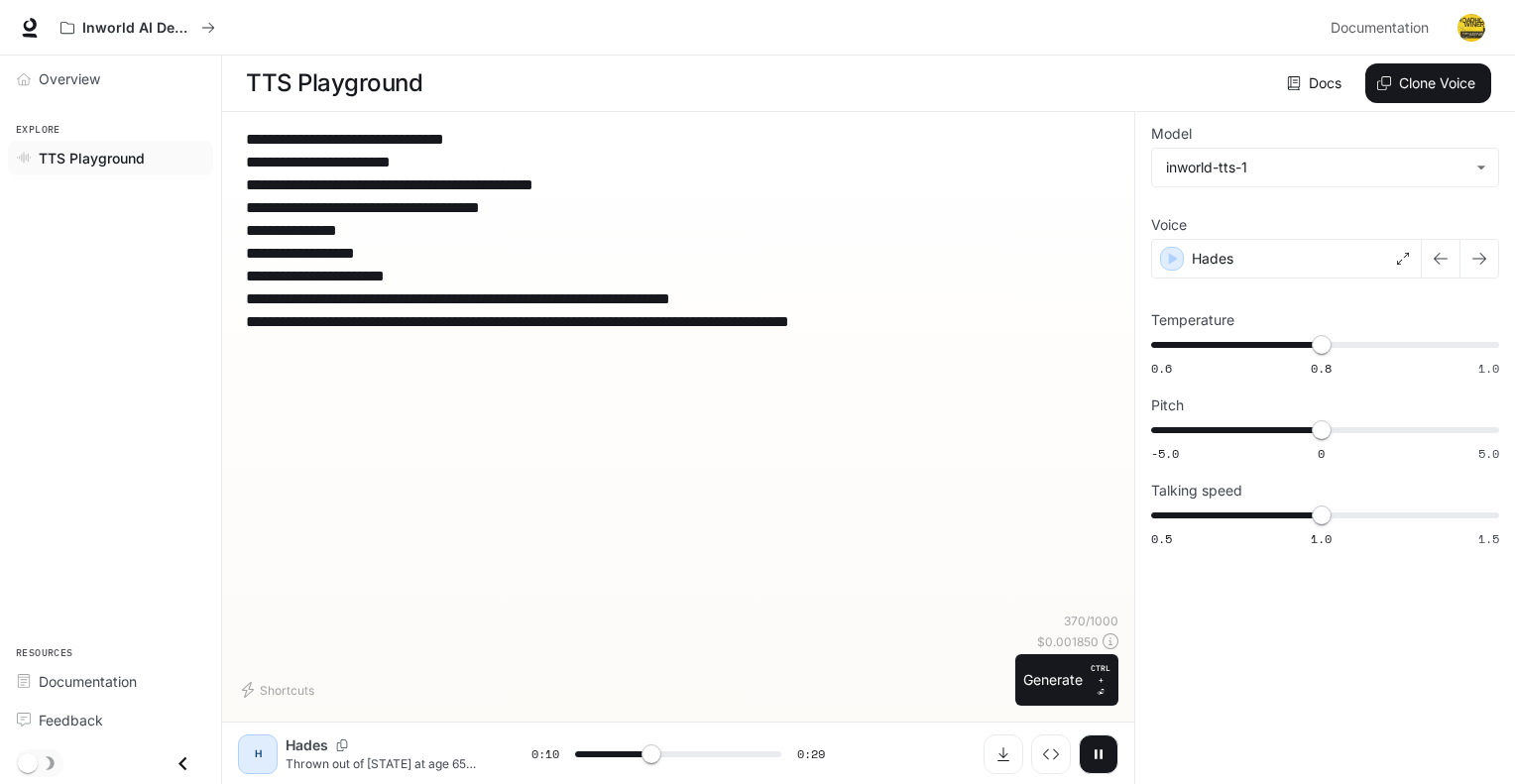 type on "**********" 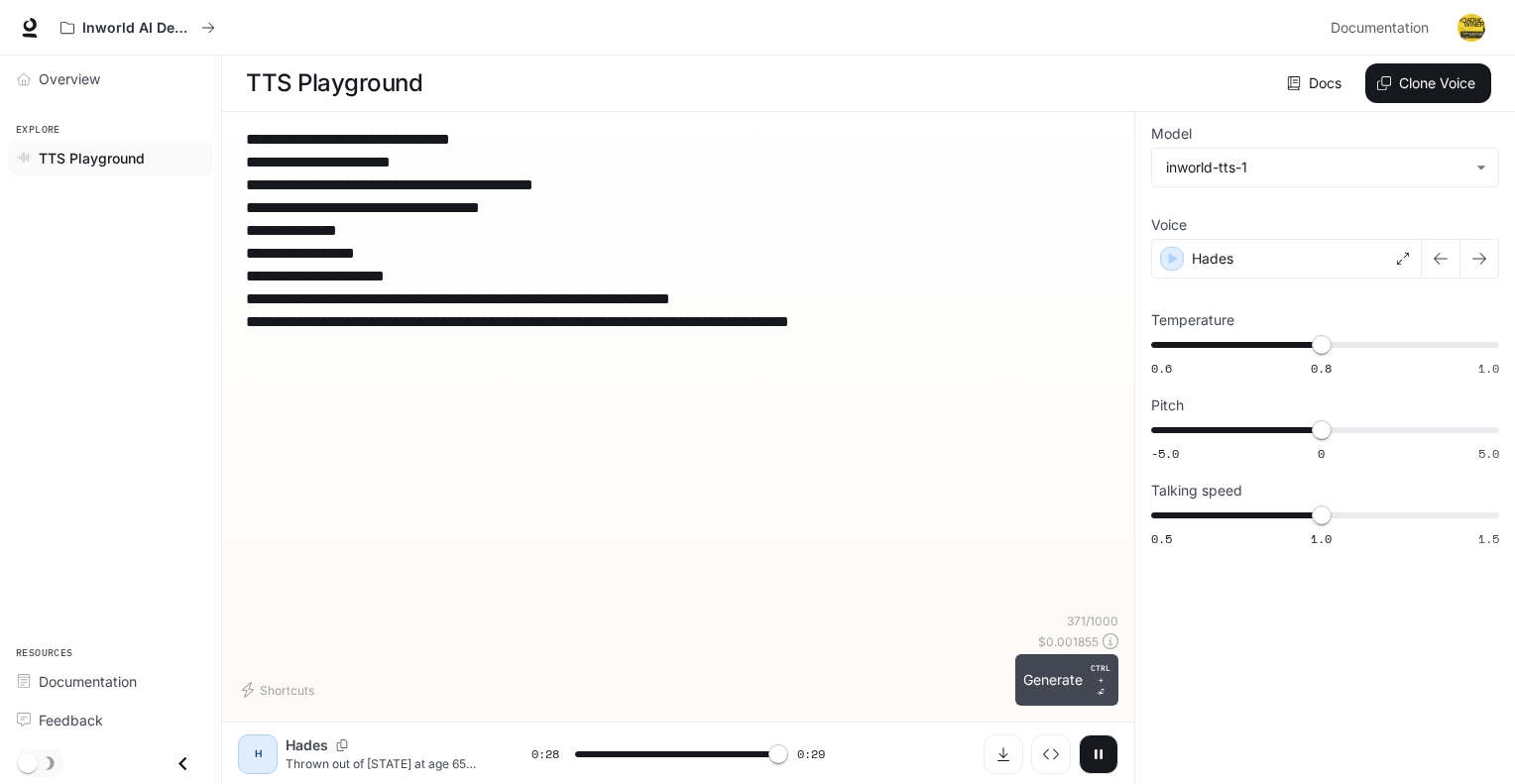 type on "*" 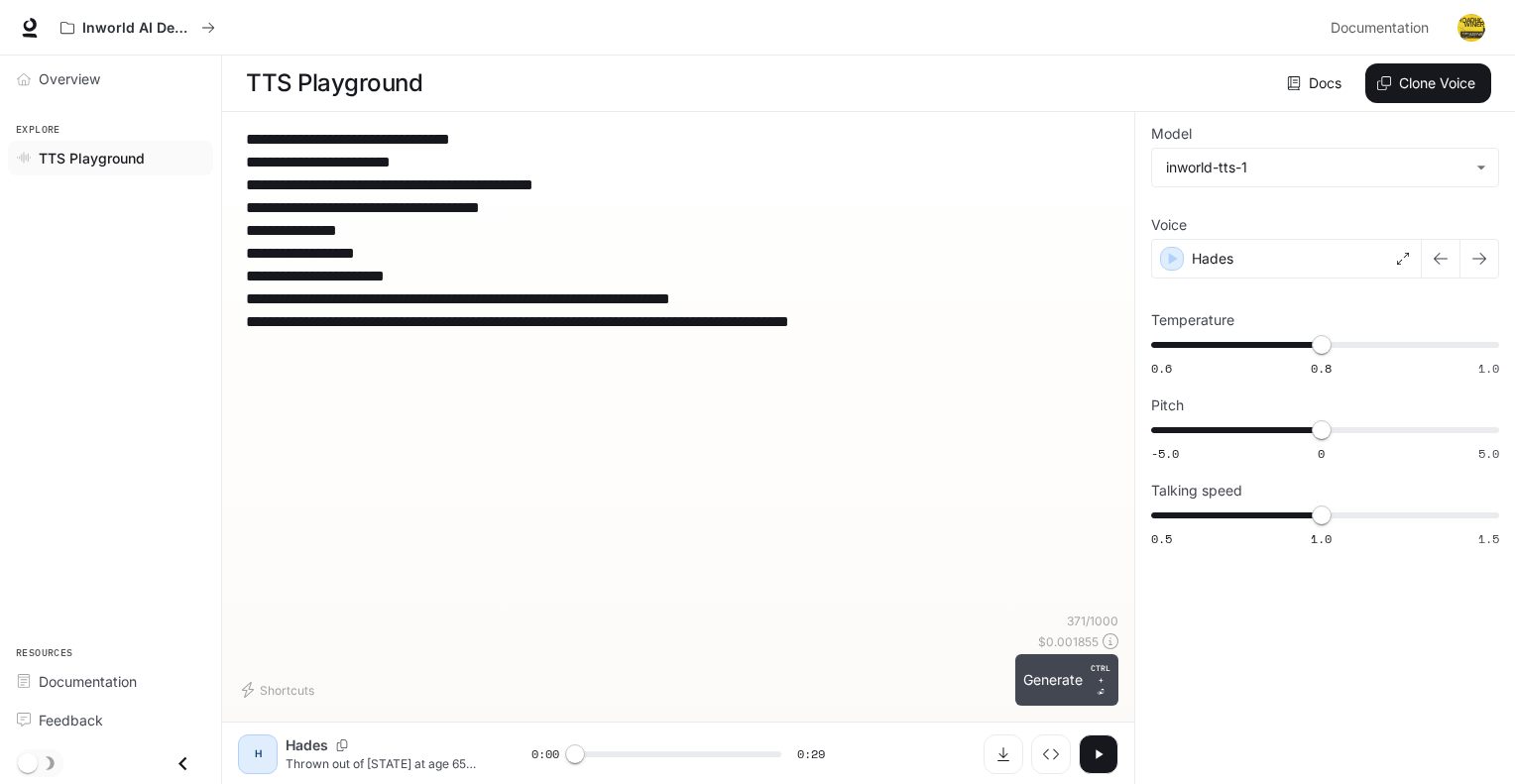 type on "**********" 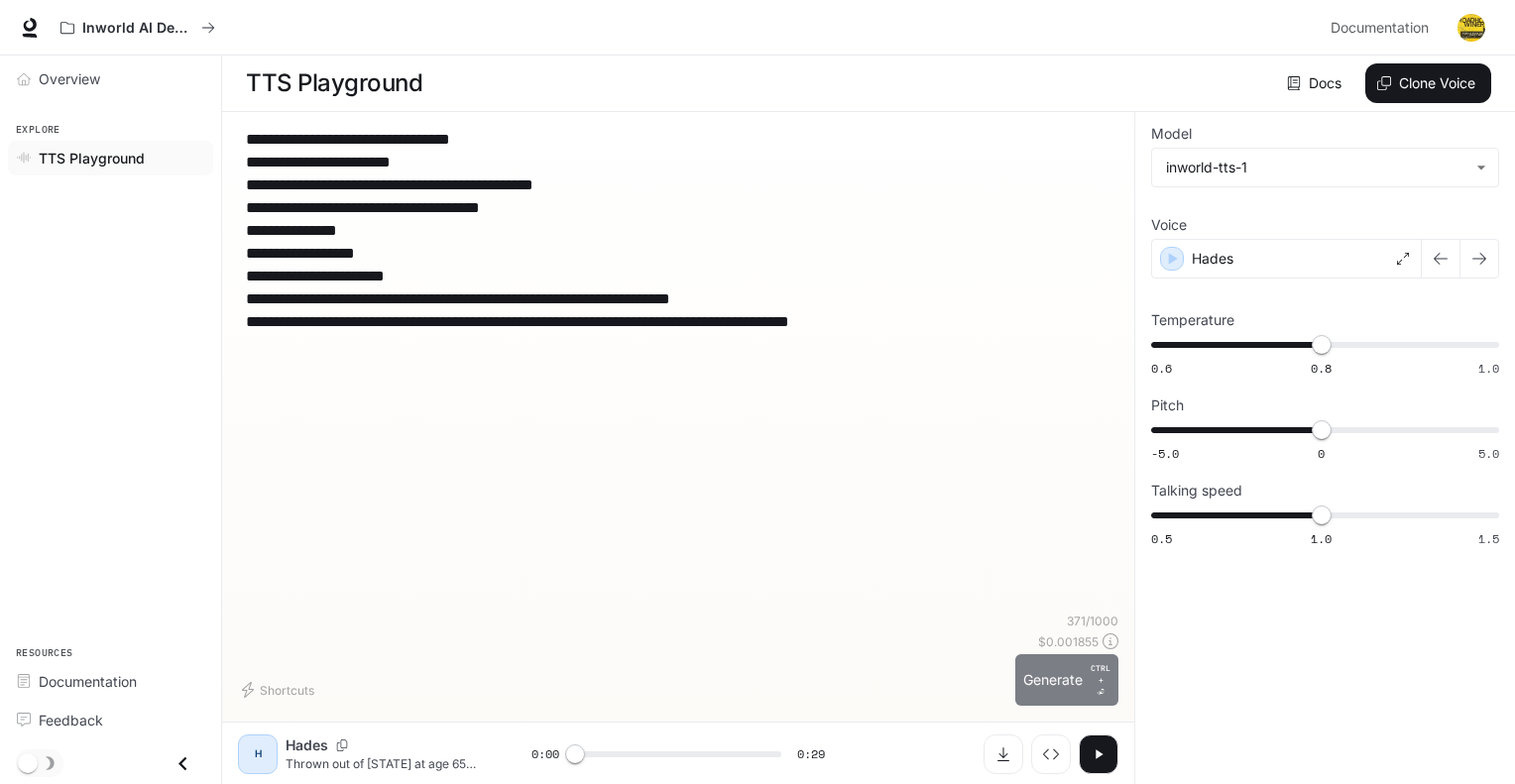 click on "Generate CTRL +  ⏎" at bounding box center [1067, 680] 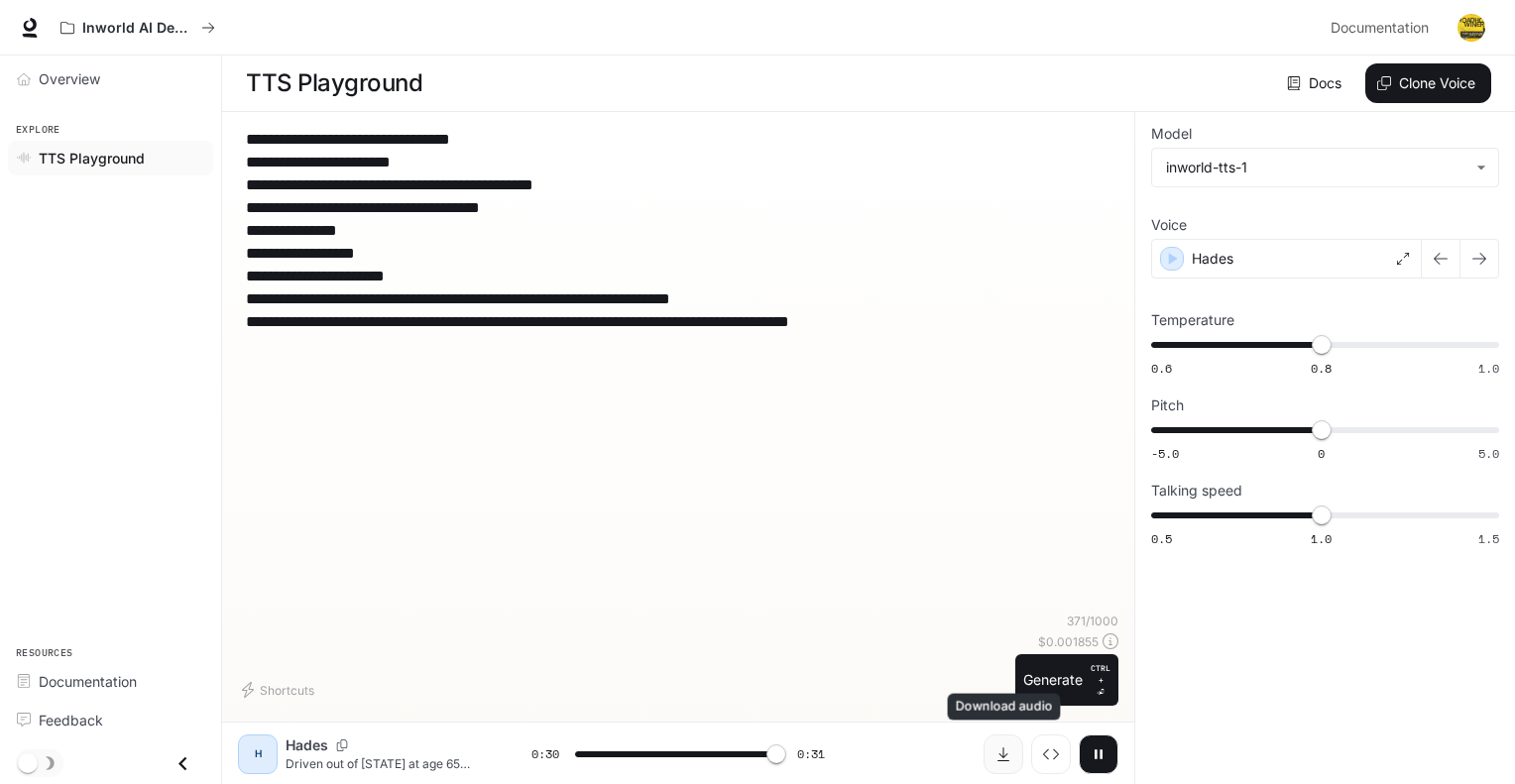 click 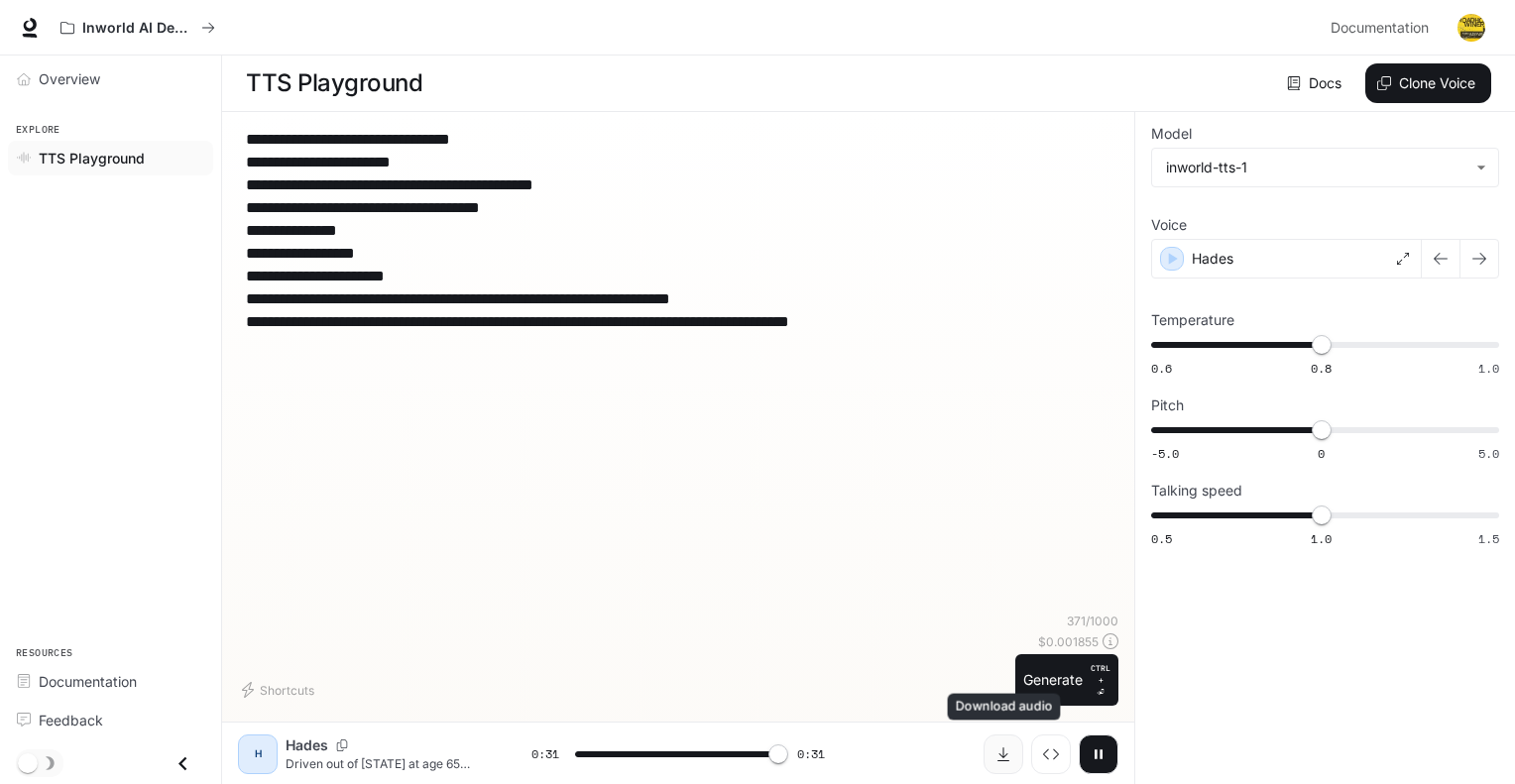 type on "*" 